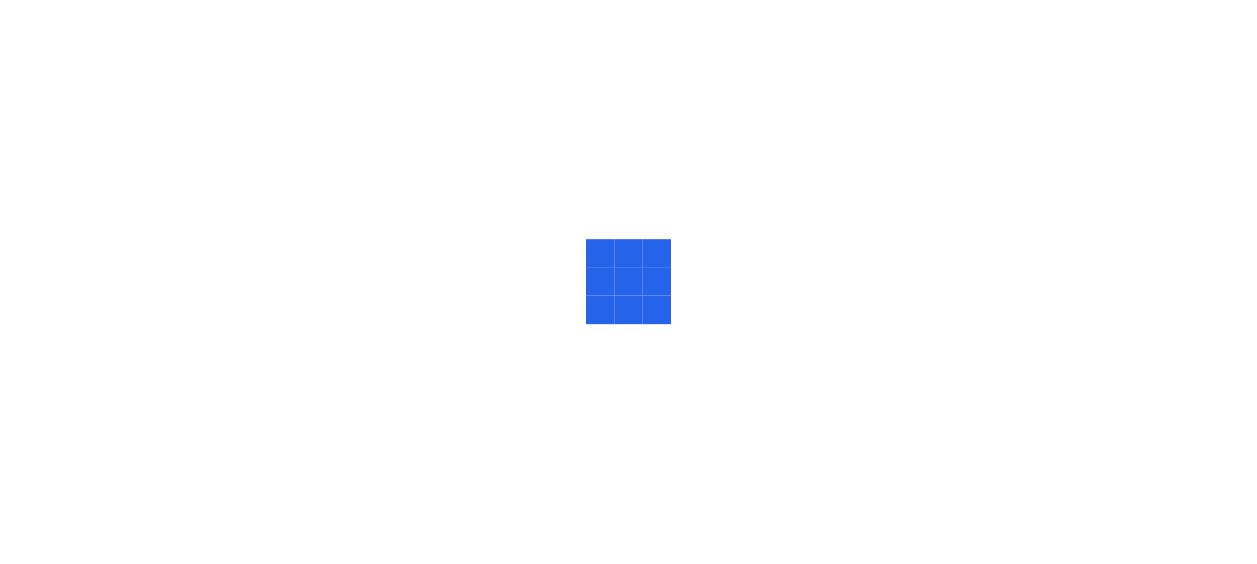 scroll, scrollTop: 0, scrollLeft: 0, axis: both 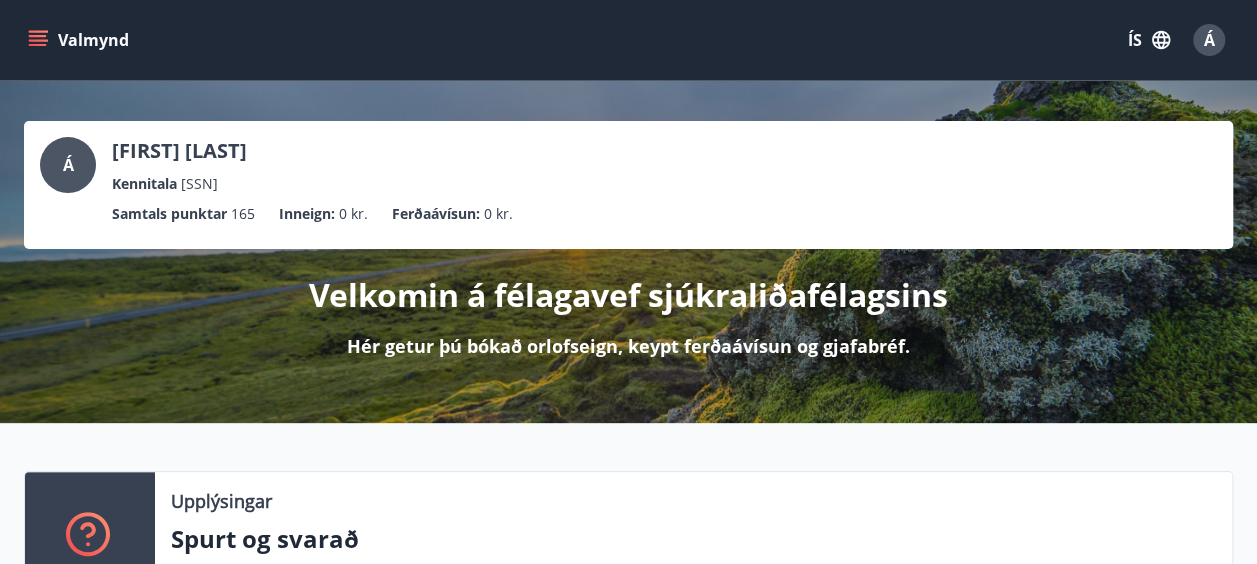click 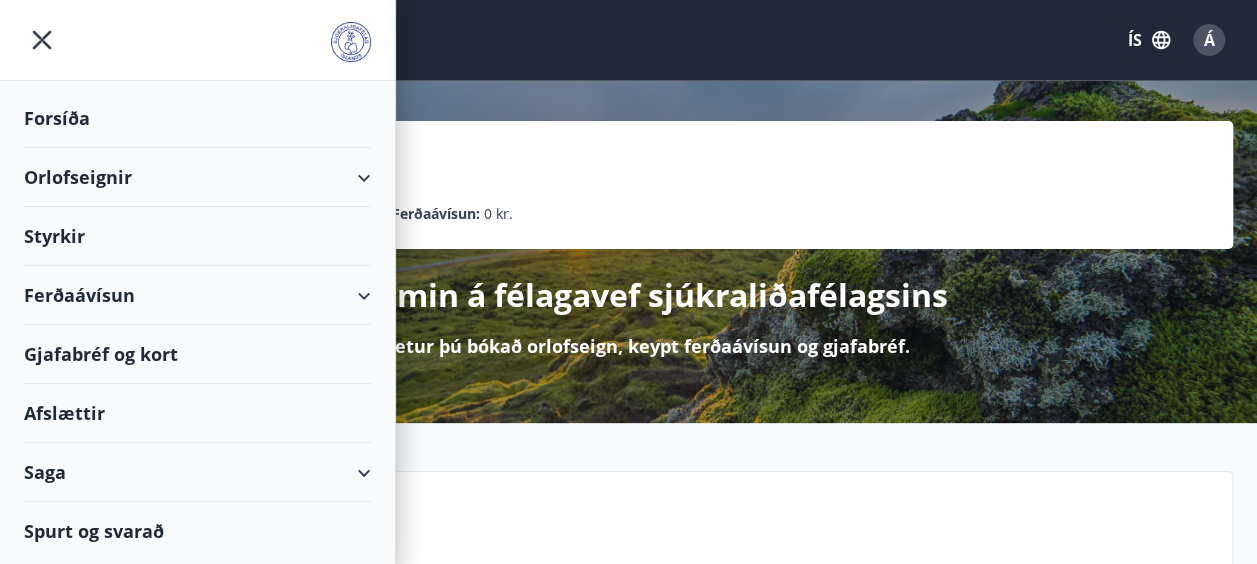 click on "Orlofseignir" at bounding box center [197, 177] 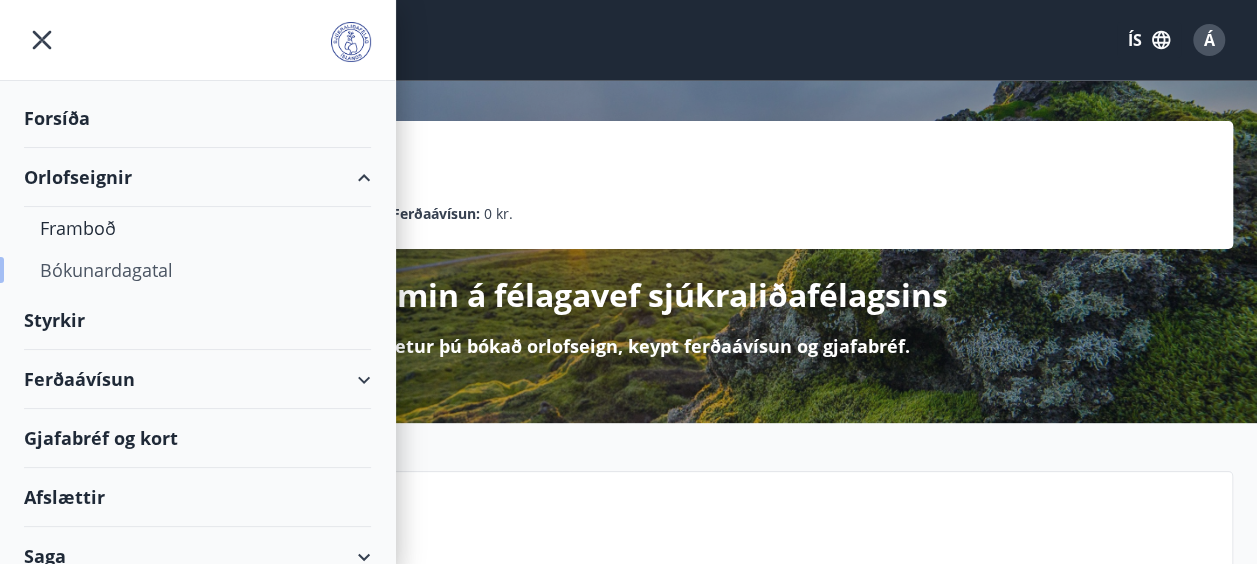 click on "Bókunardagatal" at bounding box center [197, 270] 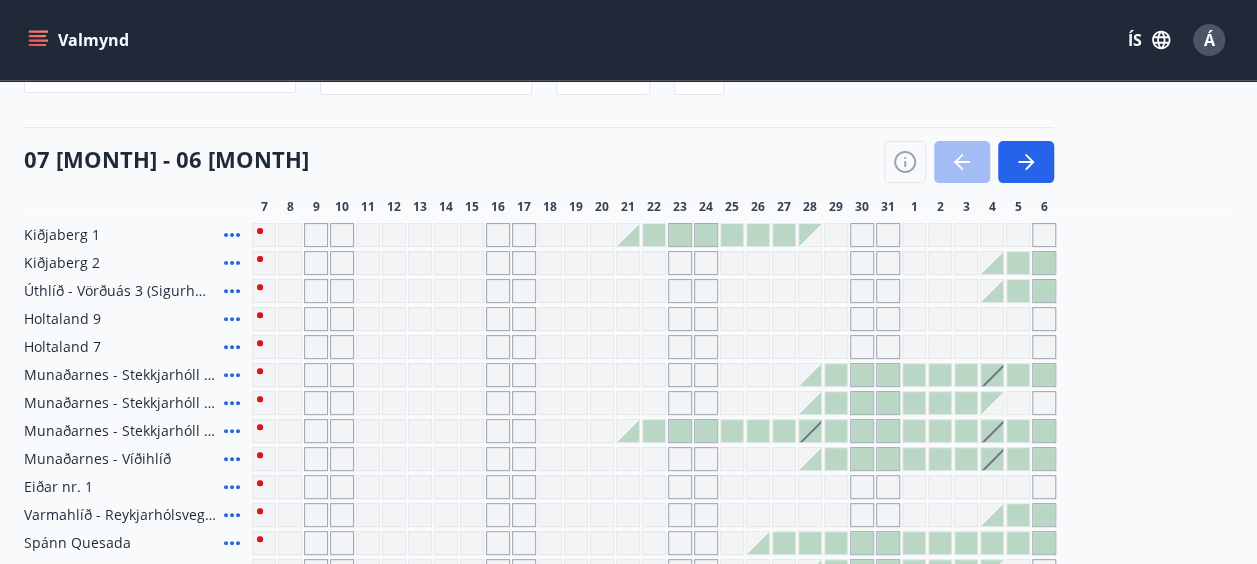scroll, scrollTop: 200, scrollLeft: 0, axis: vertical 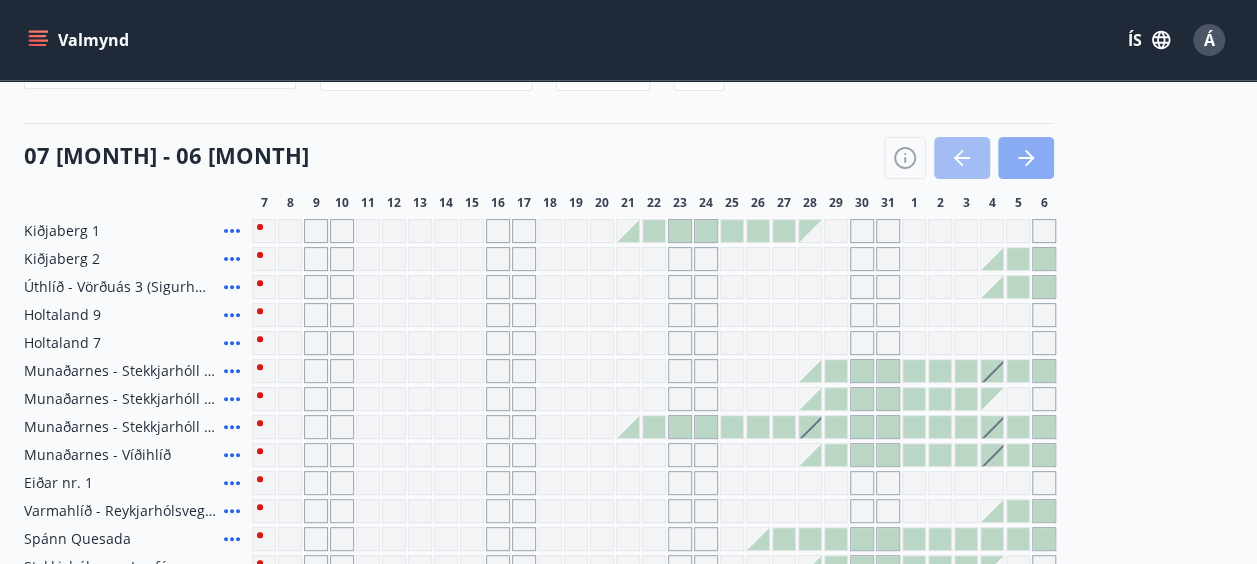 click 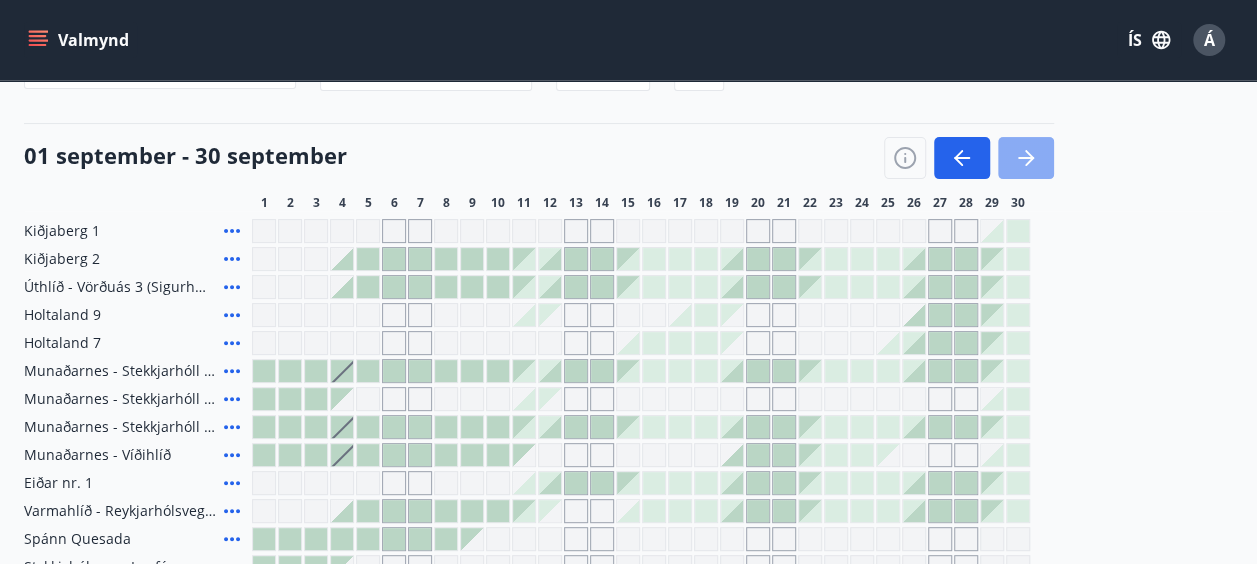 click 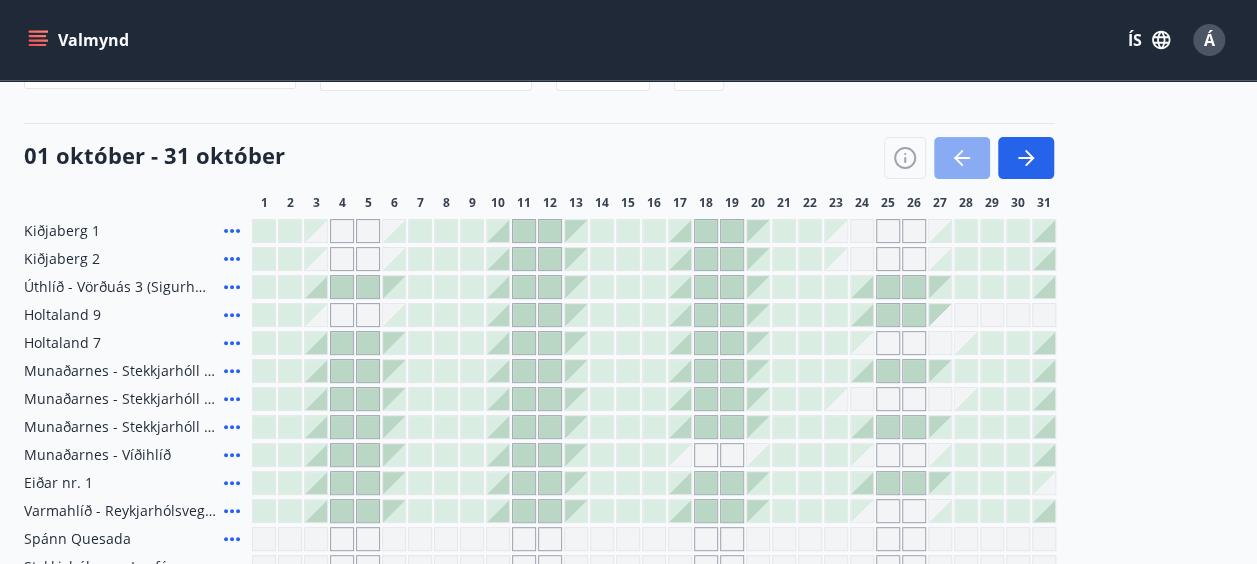 click 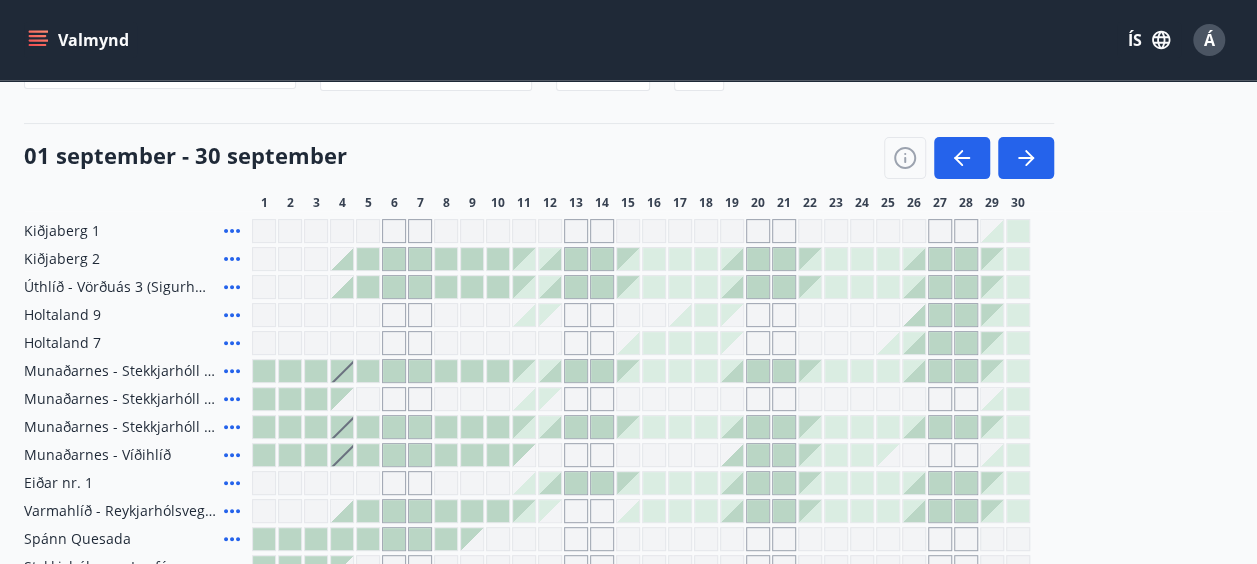 click at bounding box center (1018, 427) 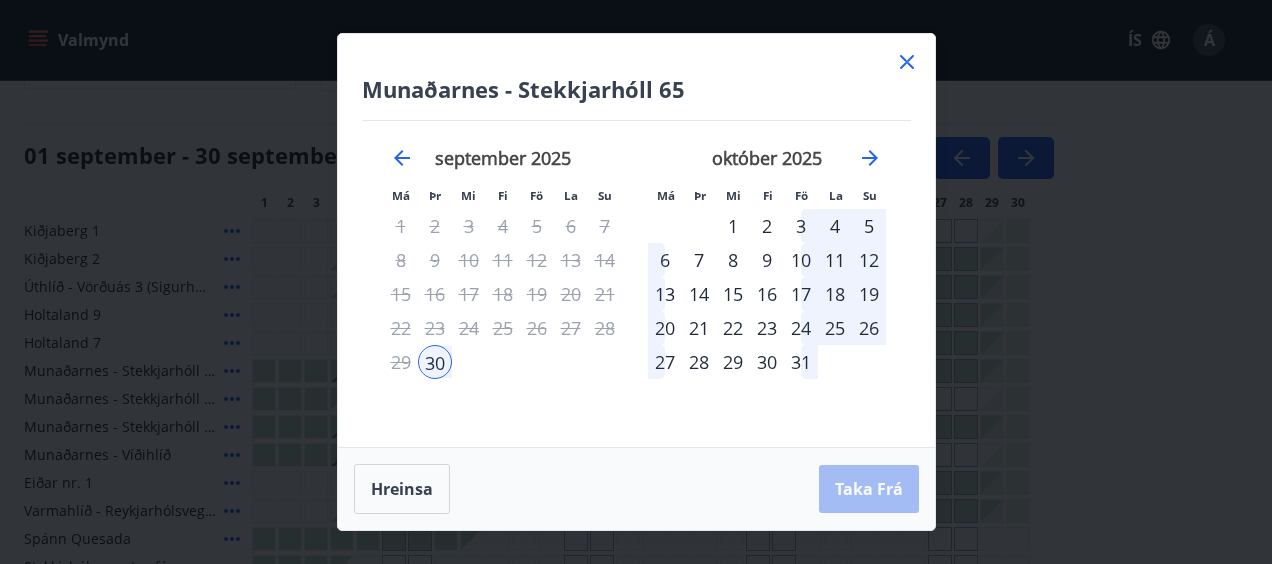 click on "september [YEAR] 1 2 3 4 5 6 7 8 9 10 11 12 13 14 15 16 17 18 19 20 21 22 23 24 25 26 27 28 29 30" at bounding box center [503, 285] 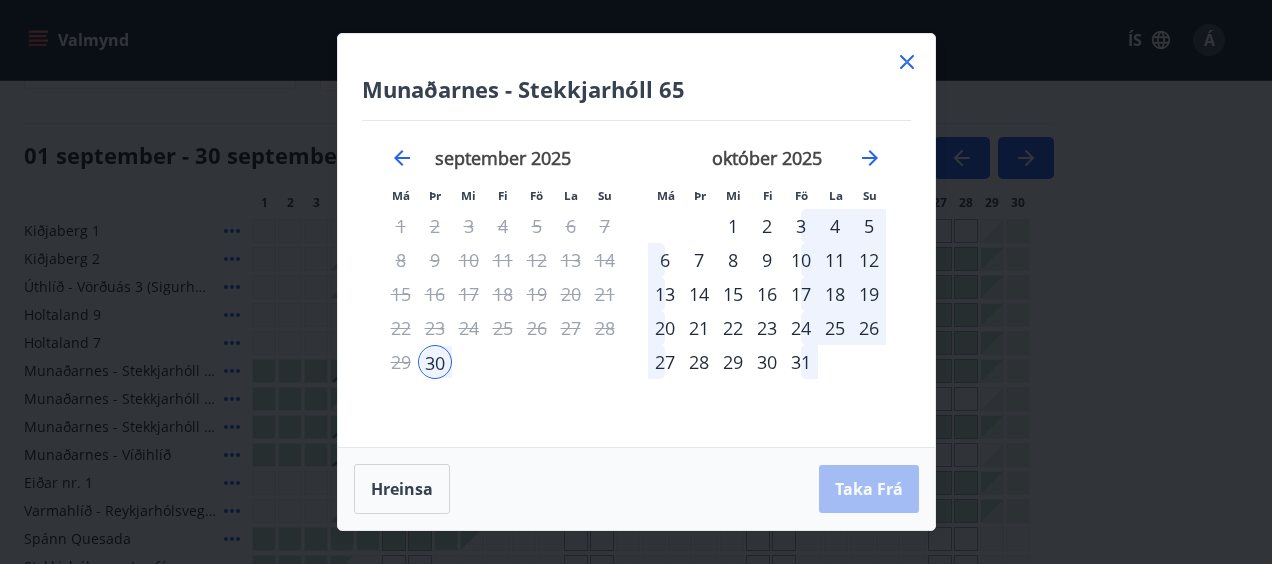 click 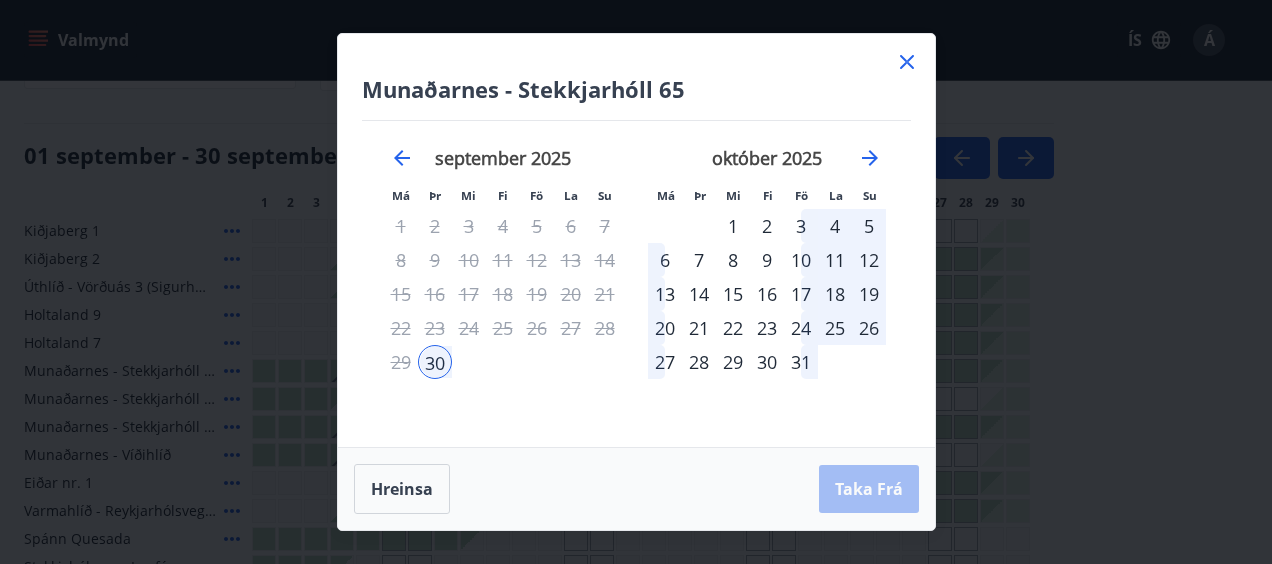 click on "Valmynd ÍS Á" at bounding box center [628, 40] 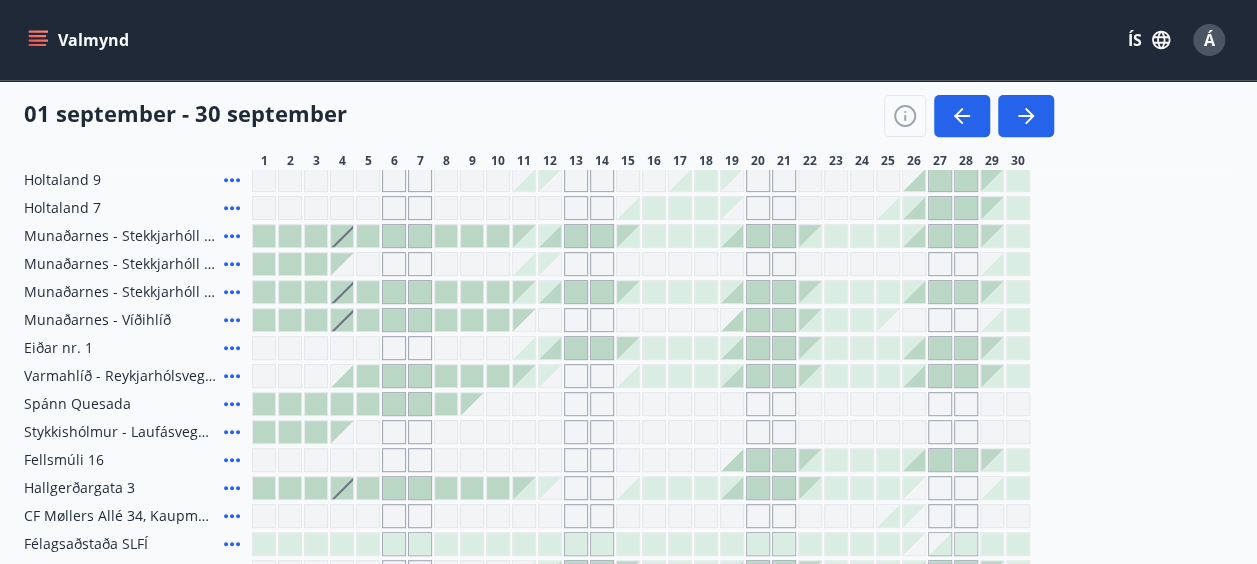 scroll, scrollTop: 336, scrollLeft: 0, axis: vertical 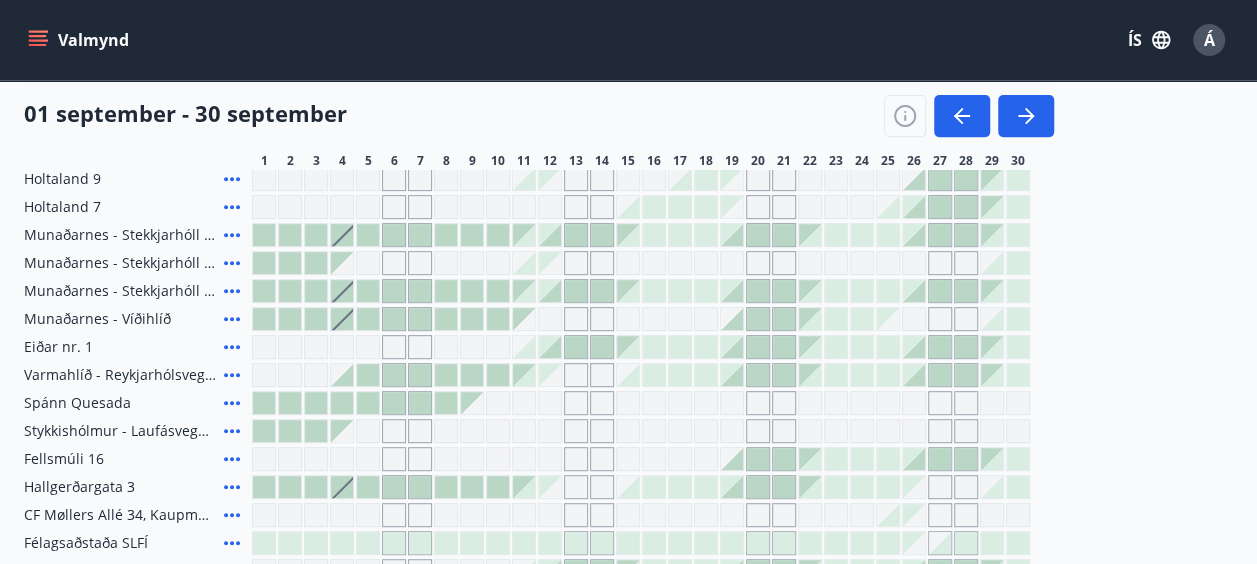 drag, startPoint x: 327, startPoint y: 321, endPoint x: 288, endPoint y: 324, distance: 39.115215 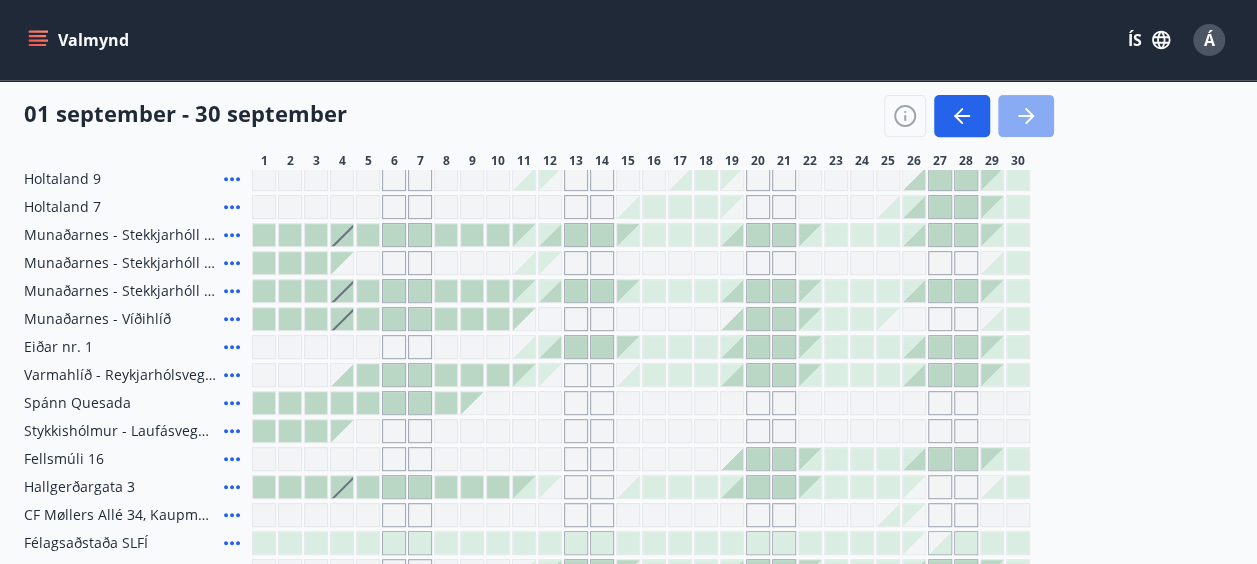 click 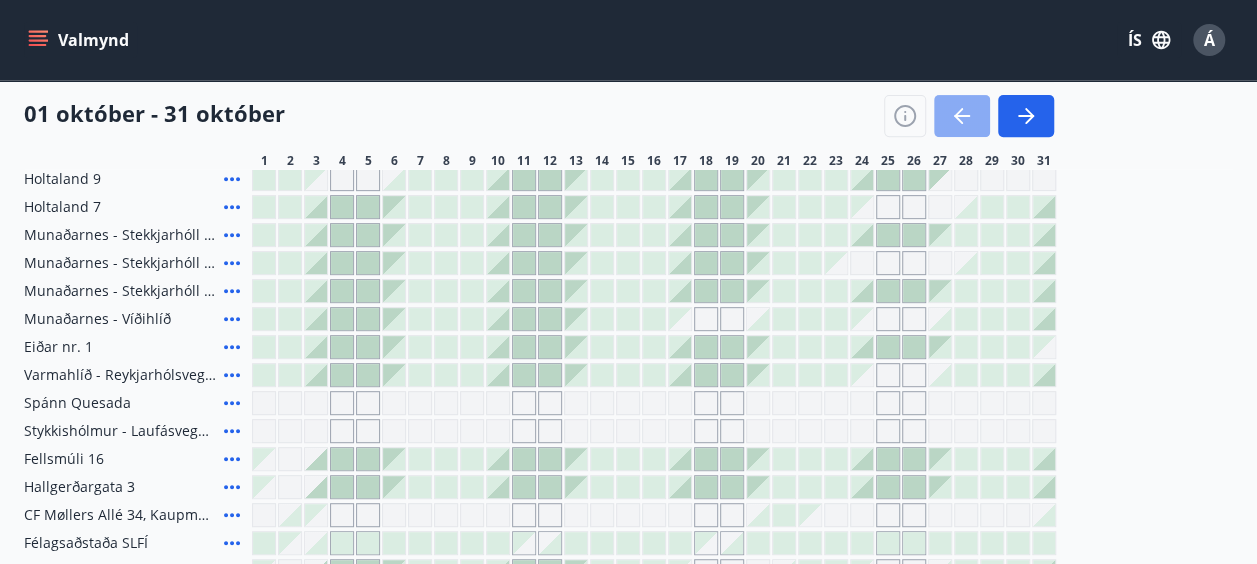 click 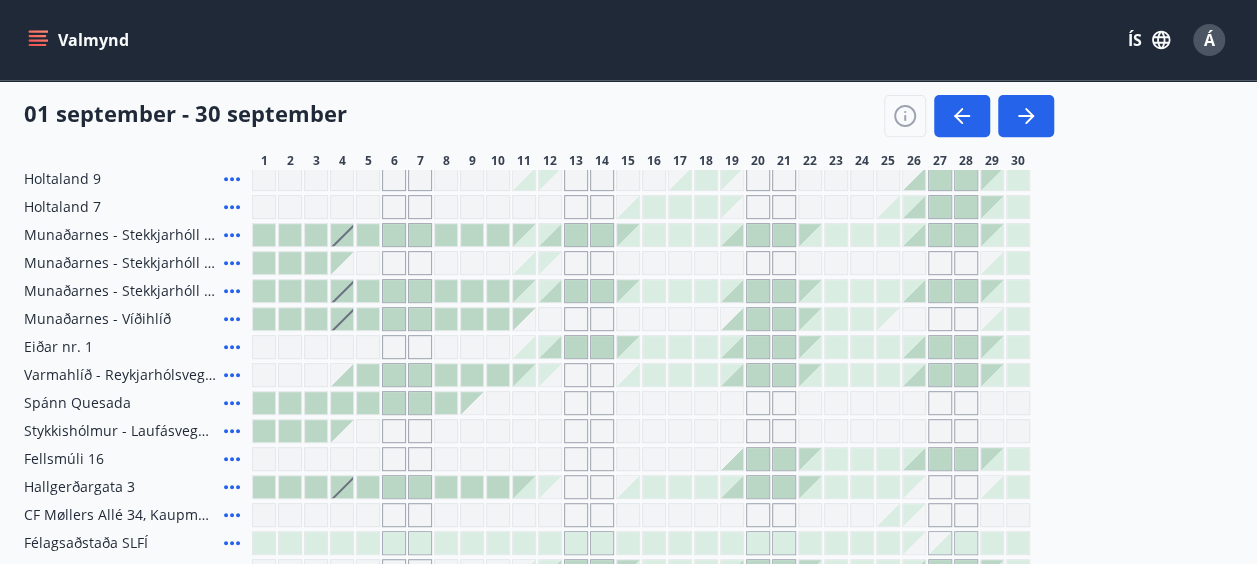 click at bounding box center [1018, 263] 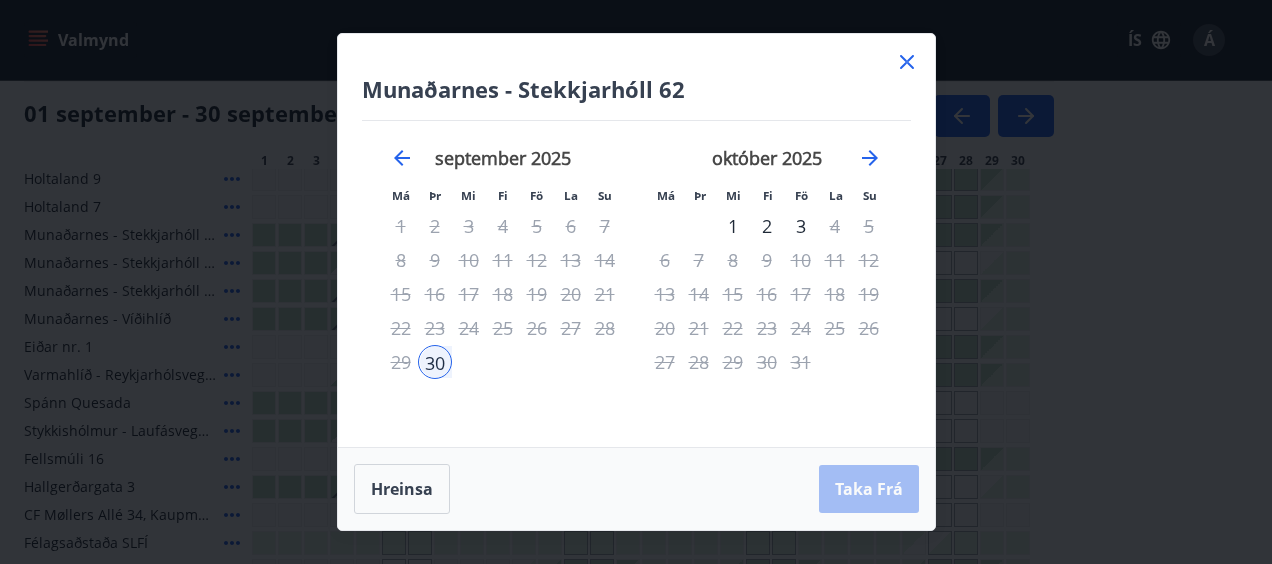 click 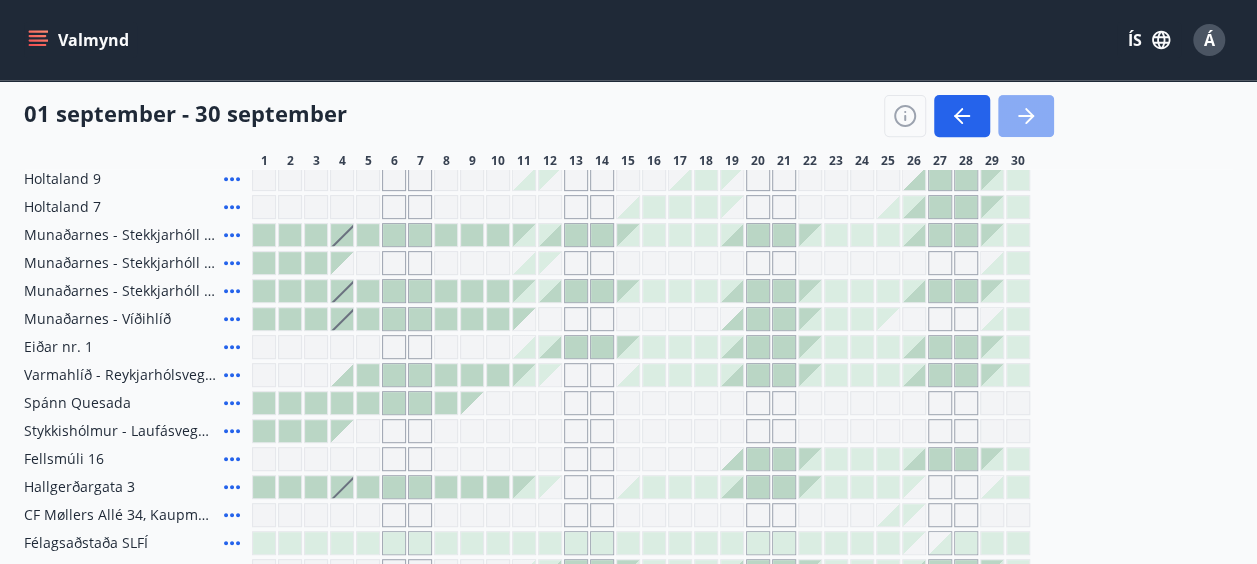 click 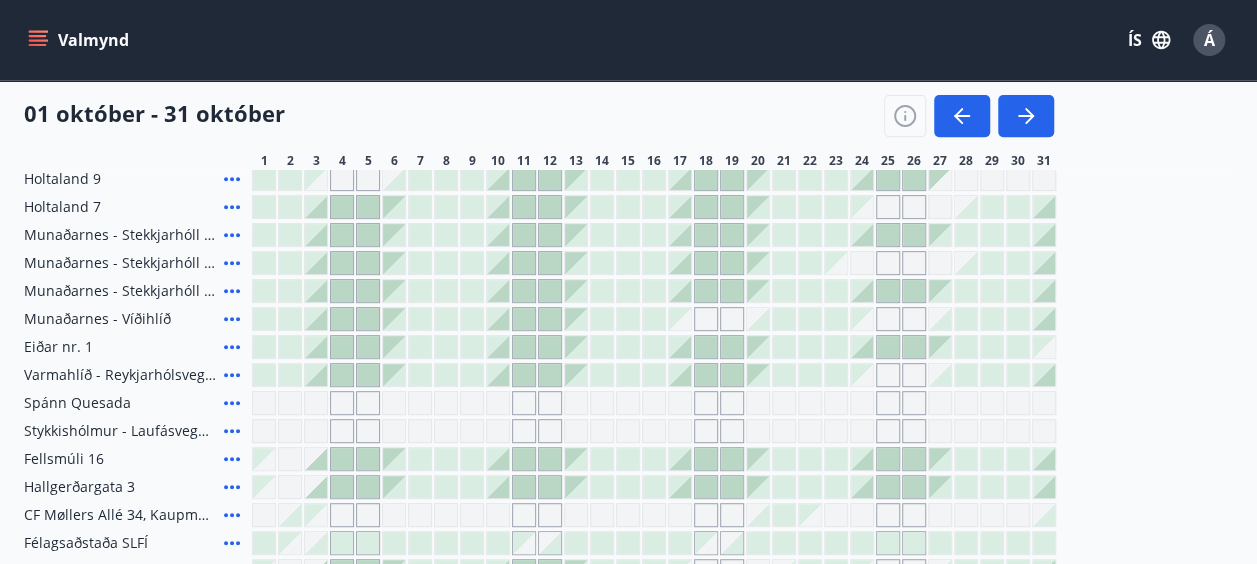 click at bounding box center (264, 263) 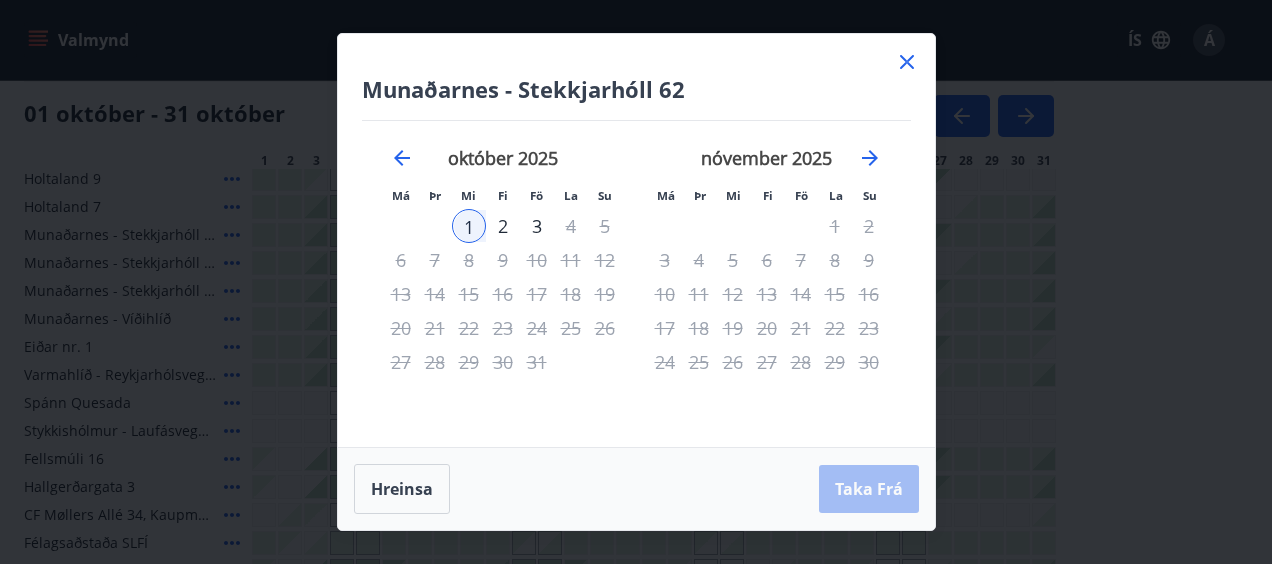 click 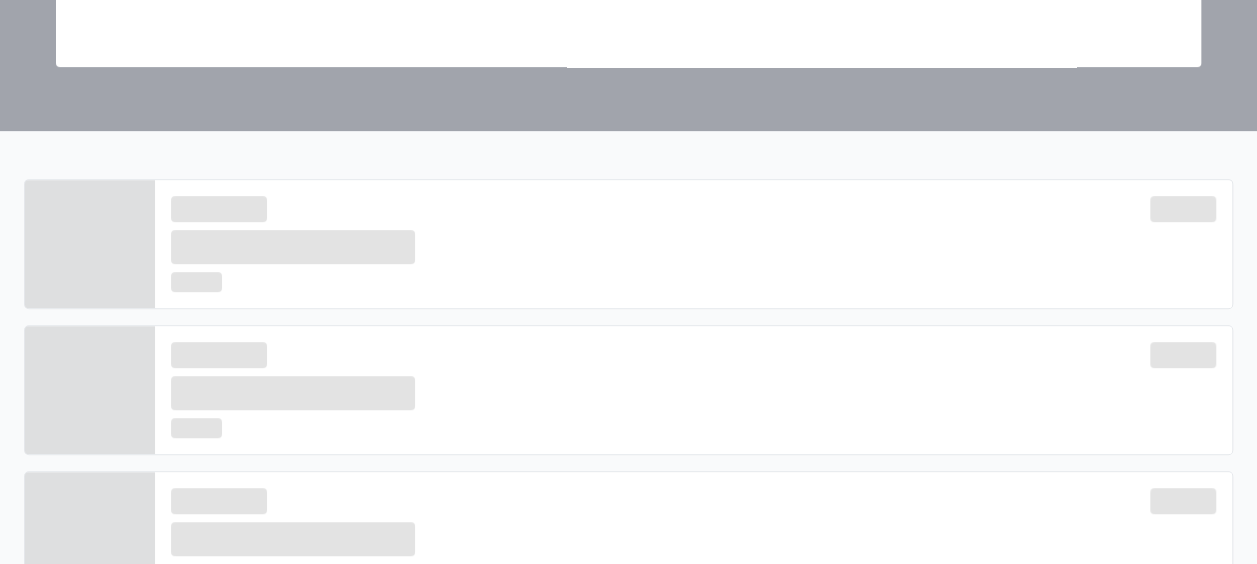 scroll, scrollTop: 0, scrollLeft: 0, axis: both 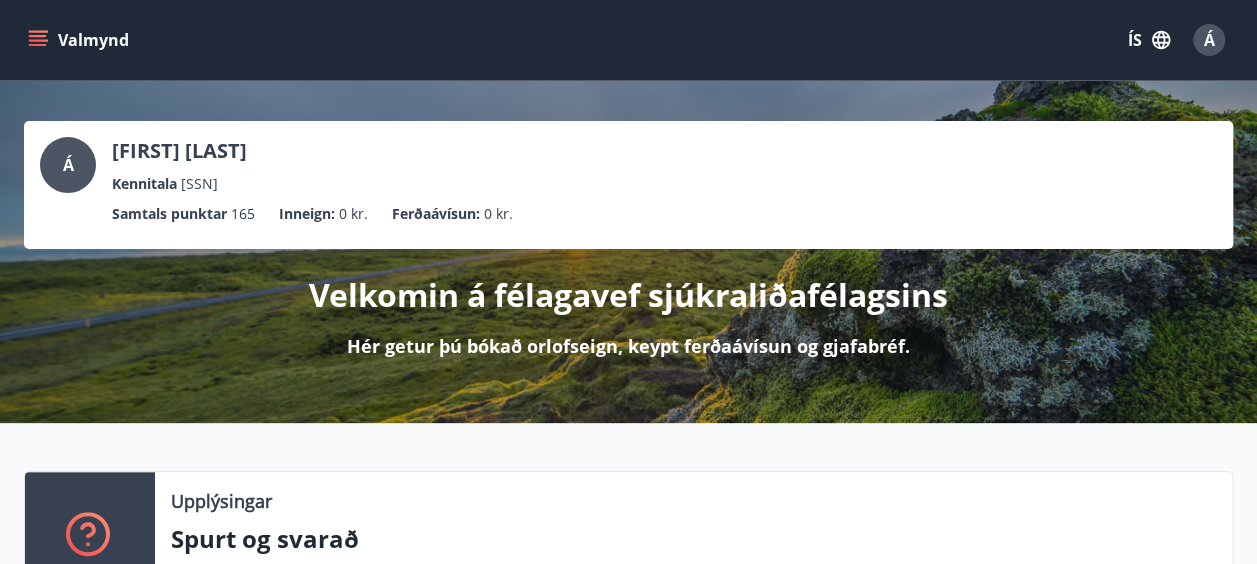 click 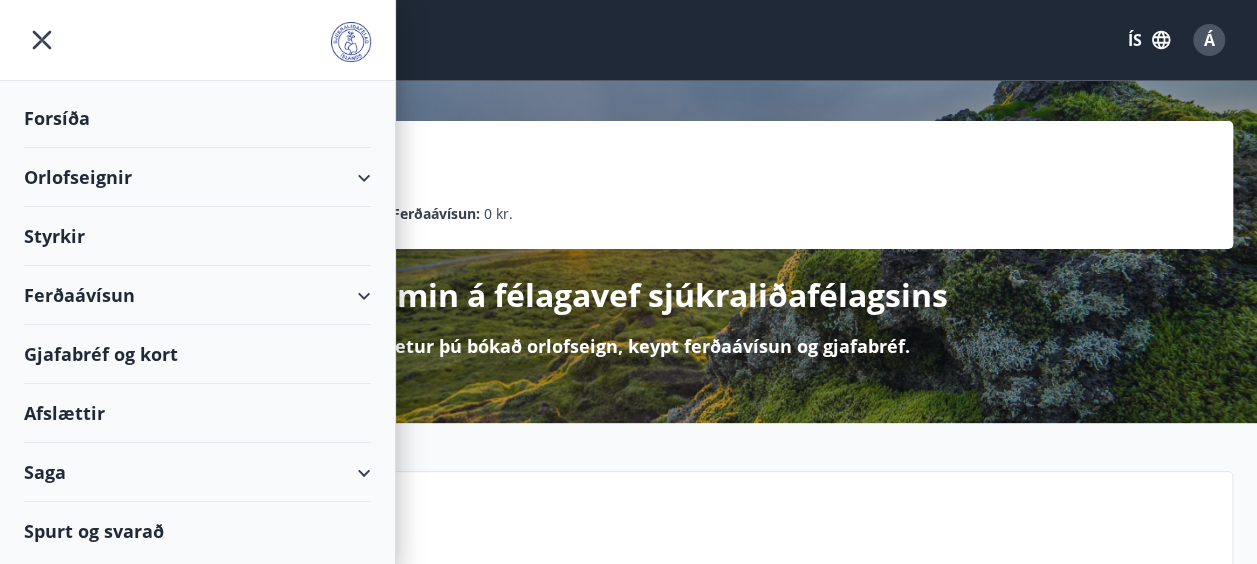 click on "Orlofseignir" at bounding box center (197, 177) 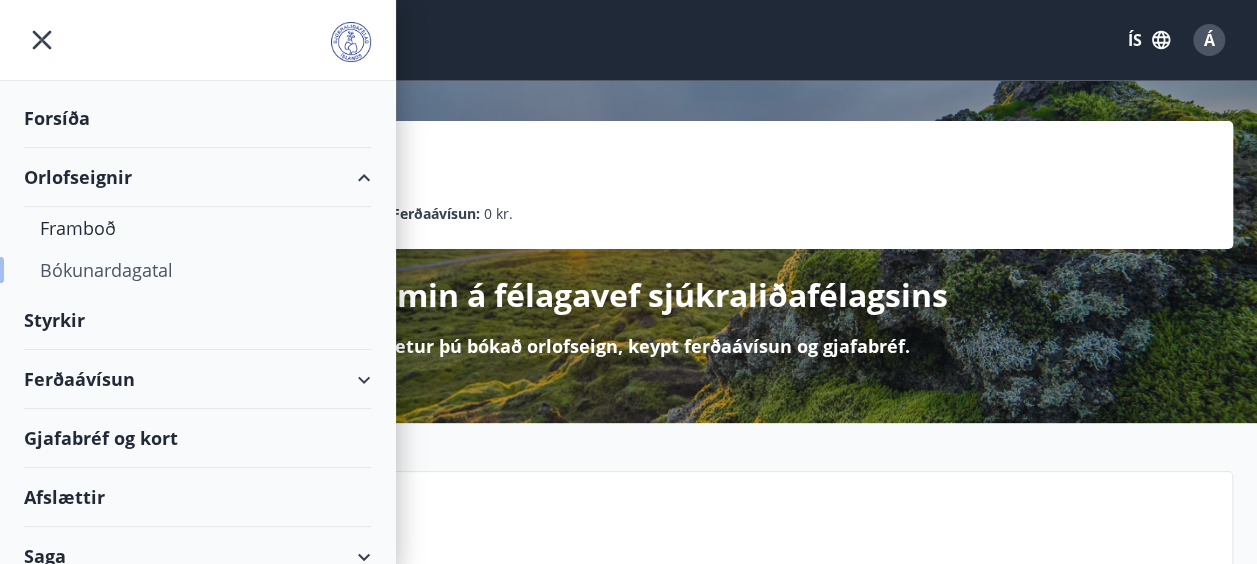 click on "Bókunardagatal" at bounding box center (197, 270) 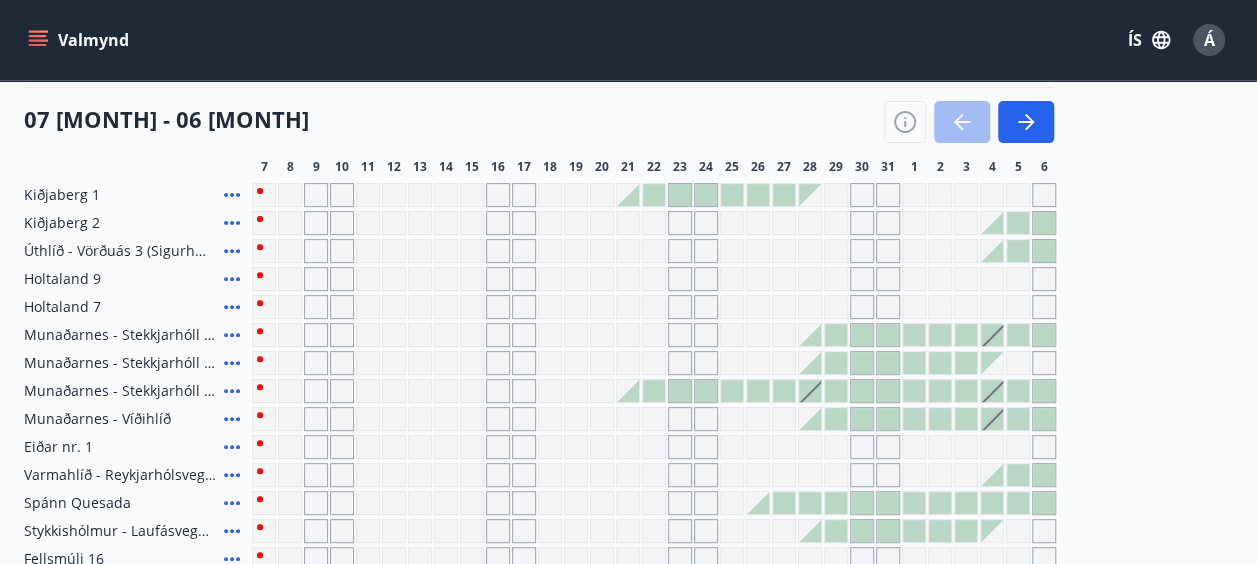 scroll, scrollTop: 240, scrollLeft: 0, axis: vertical 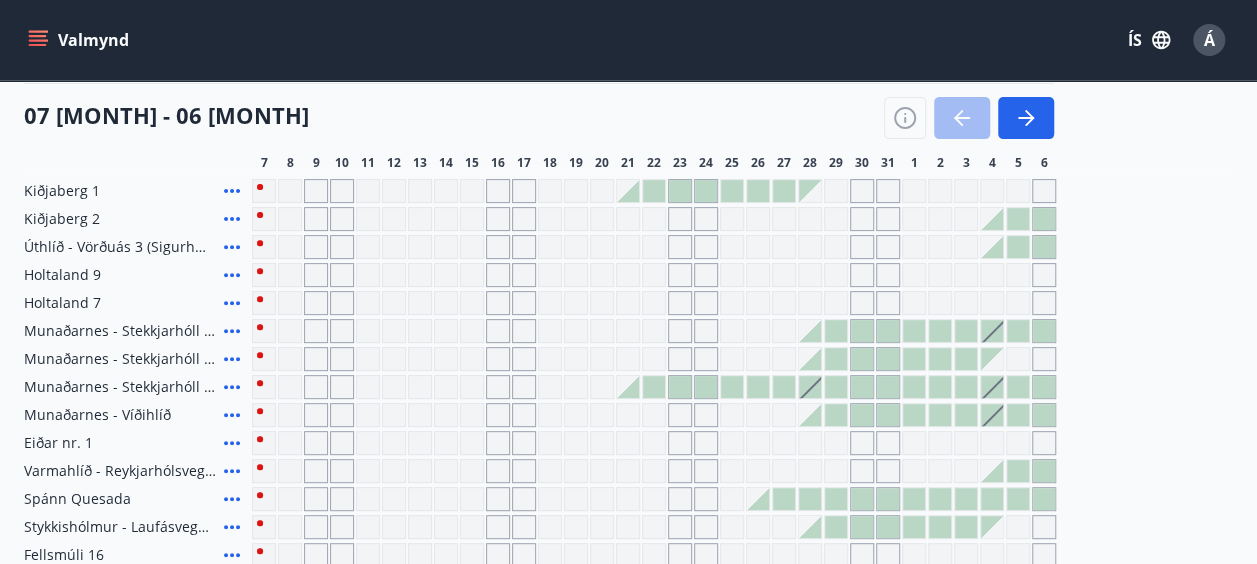 drag, startPoint x: 1271, startPoint y: 181, endPoint x: 832, endPoint y: 122, distance: 442.94696 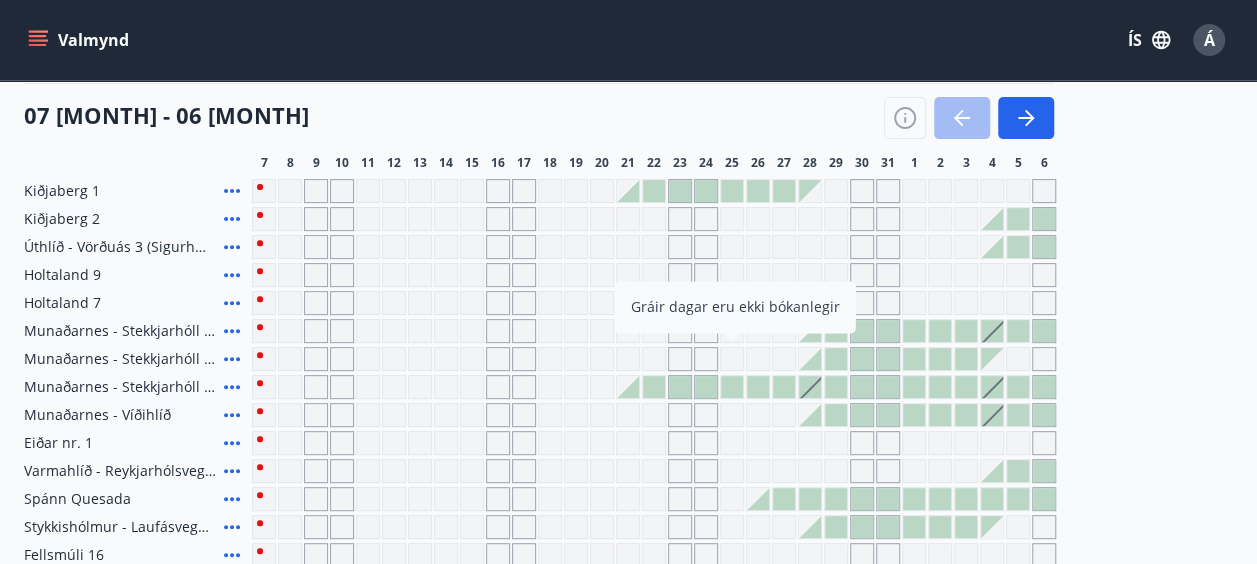 click at bounding box center [1018, 359] 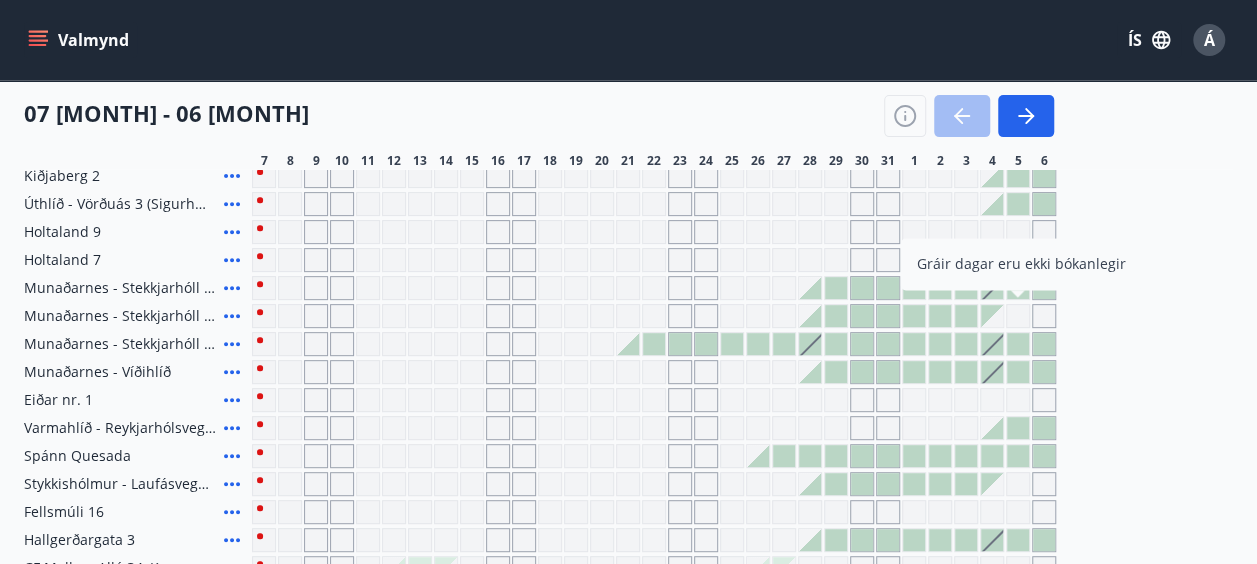 scroll, scrollTop: 286, scrollLeft: 0, axis: vertical 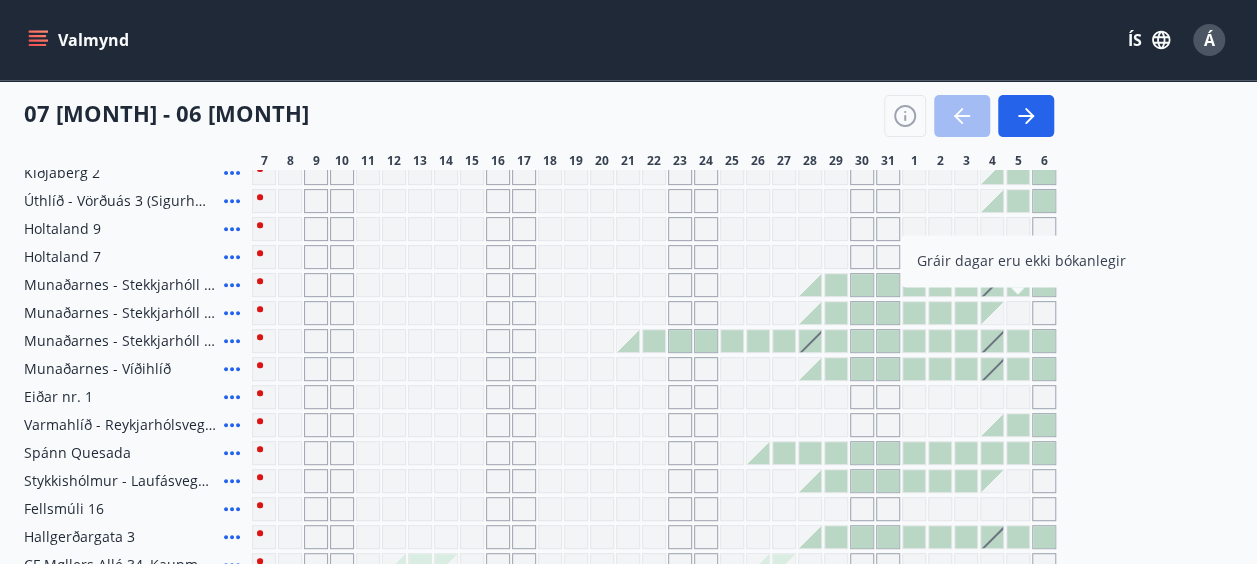 click at bounding box center (966, 313) 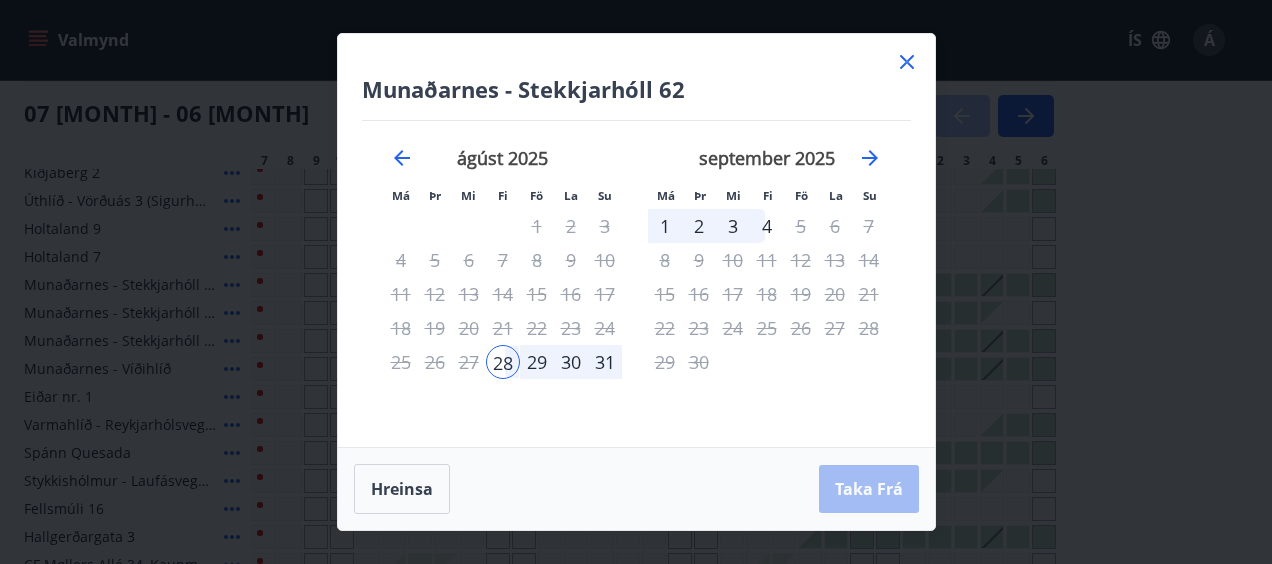 click on "1" at bounding box center (665, 226) 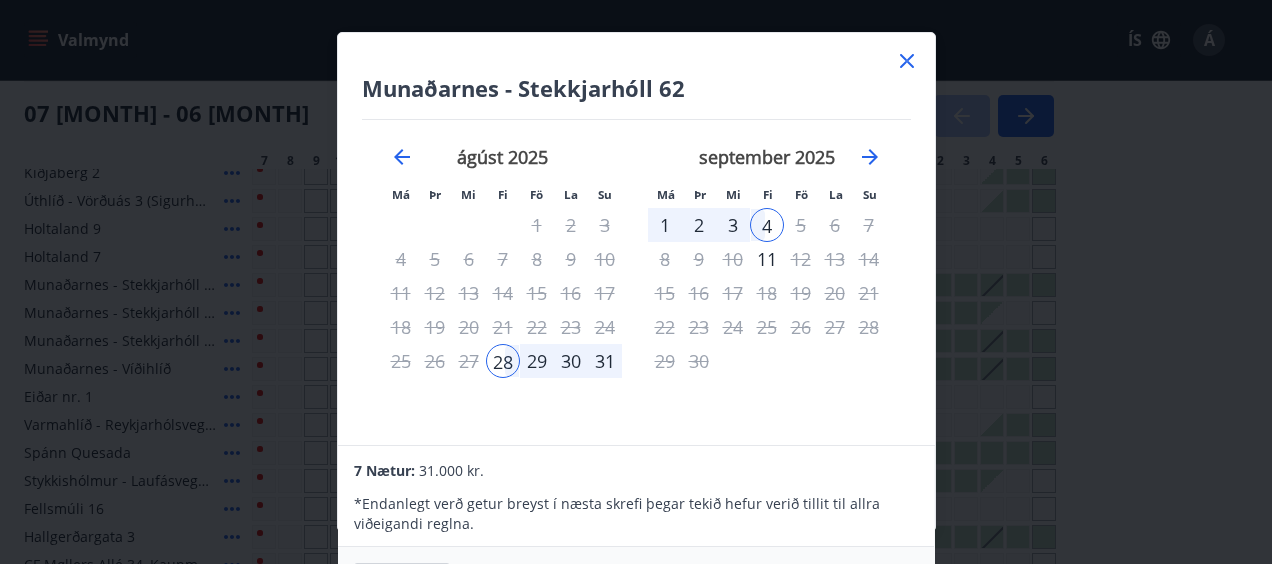 click on "1" at bounding box center [665, 225] 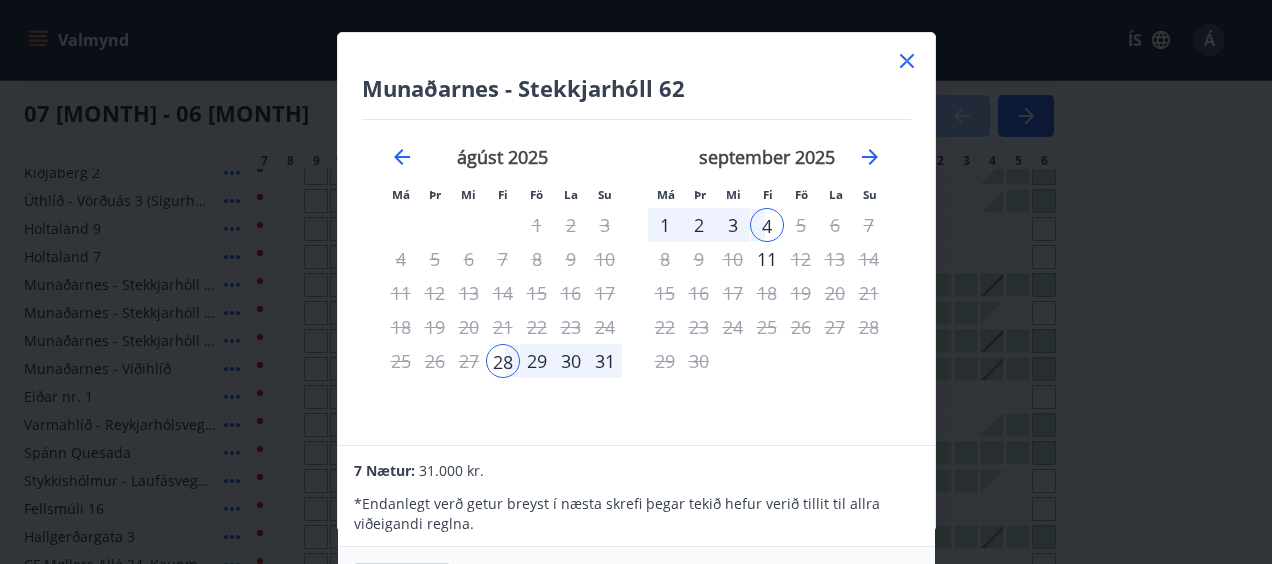 click on "1" at bounding box center (665, 225) 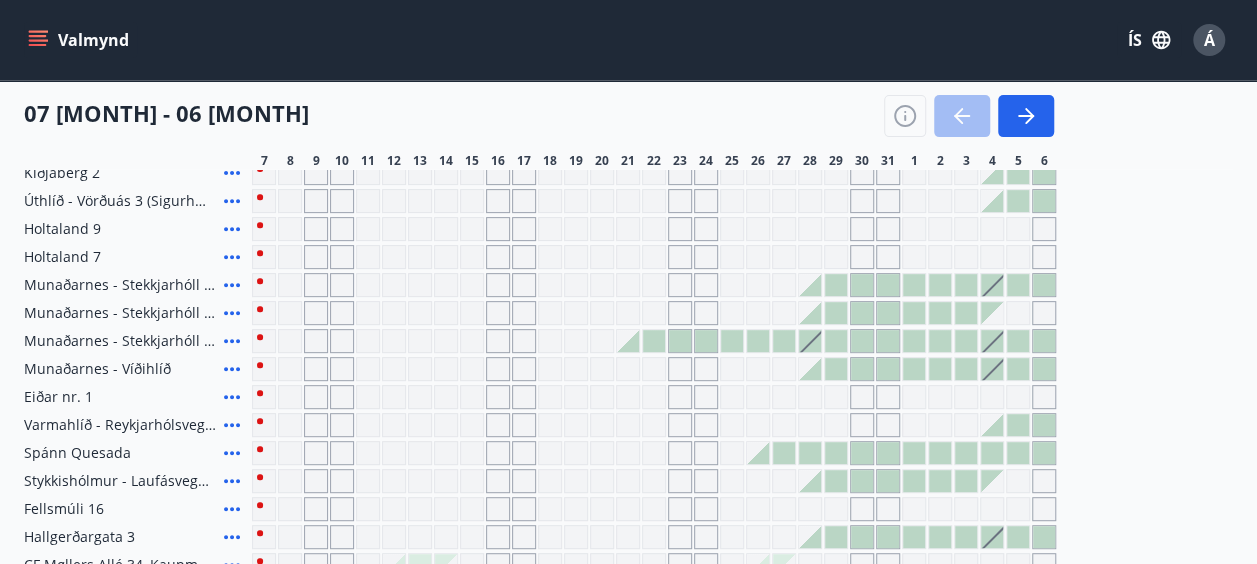 click on "Valmynd ÍS Á" at bounding box center (628, 40) 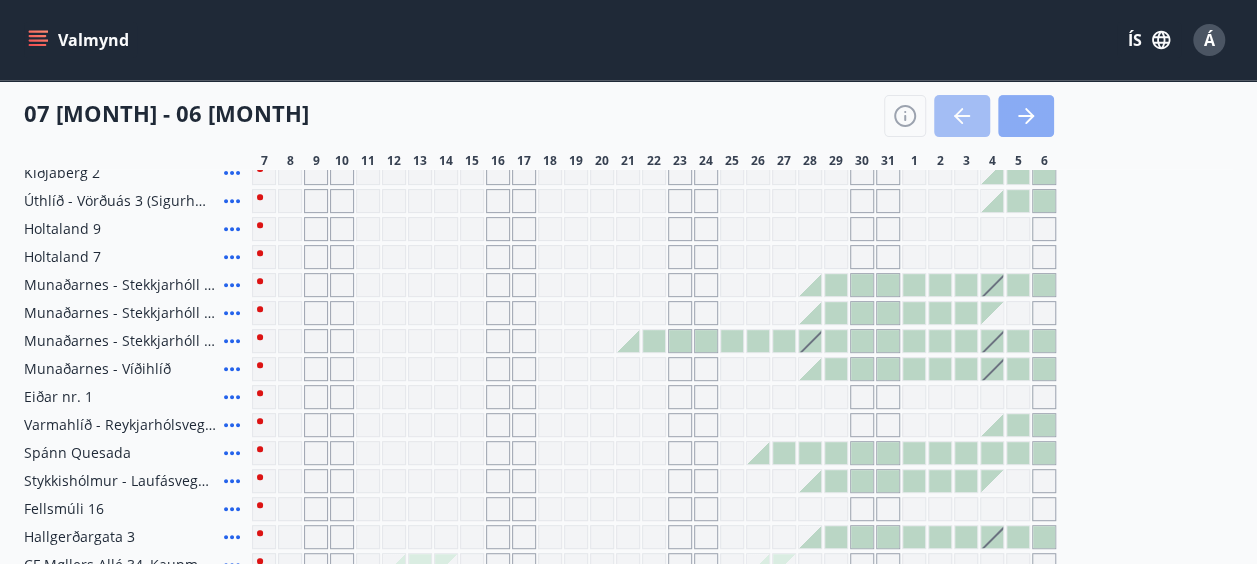 click 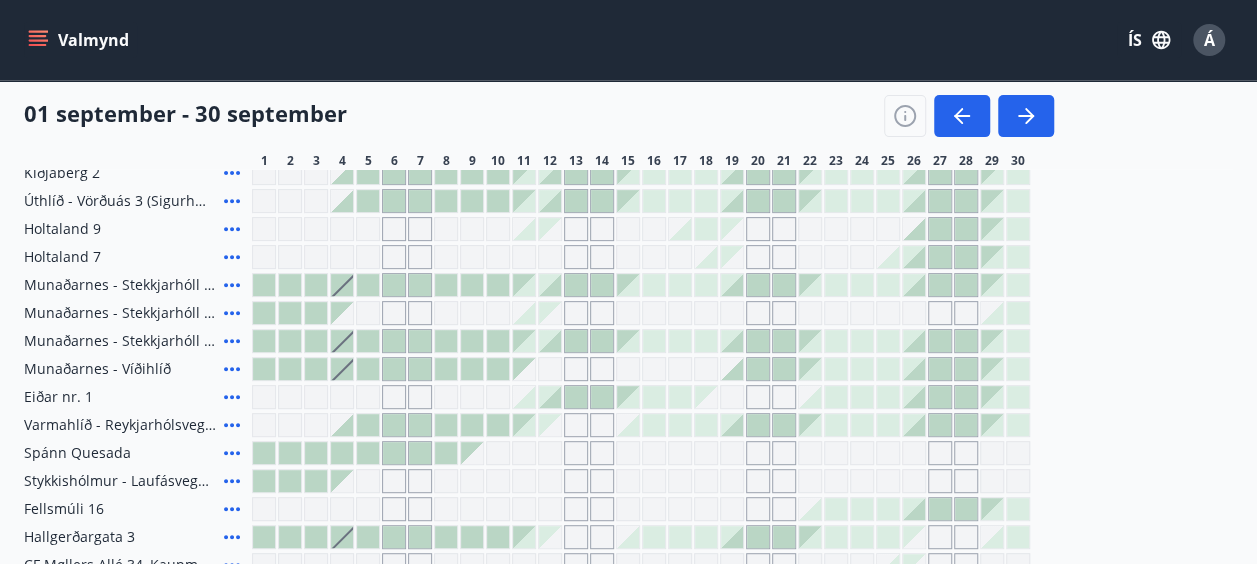 click at bounding box center [446, 313] 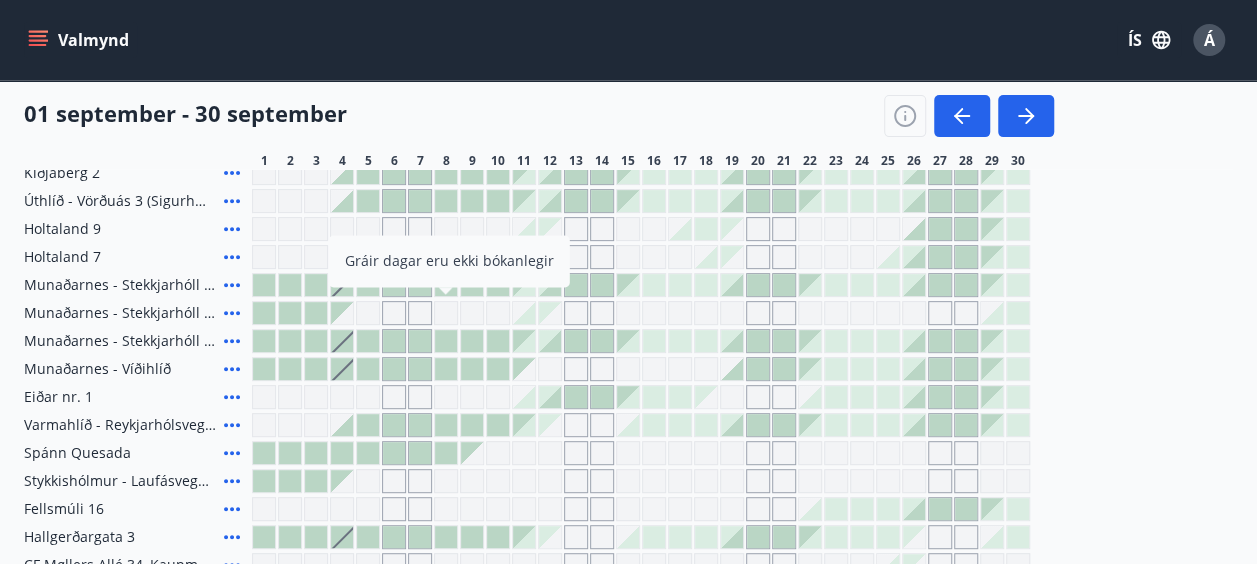 scroll, scrollTop: 0, scrollLeft: 0, axis: both 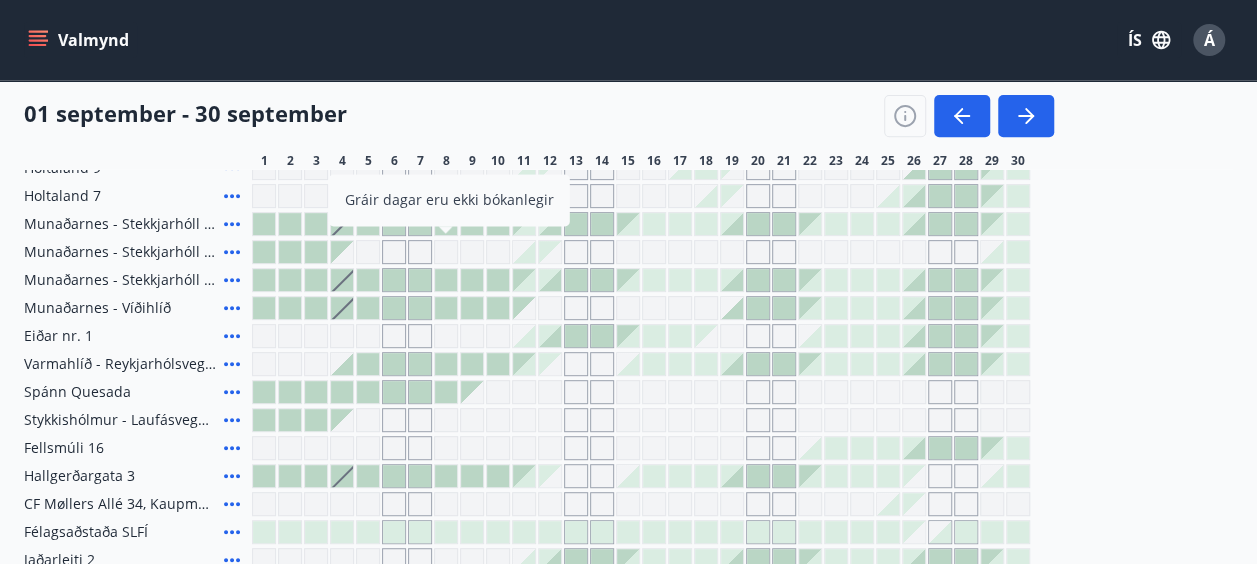 drag, startPoint x: 1185, startPoint y: 212, endPoint x: 758, endPoint y: 237, distance: 427.73123 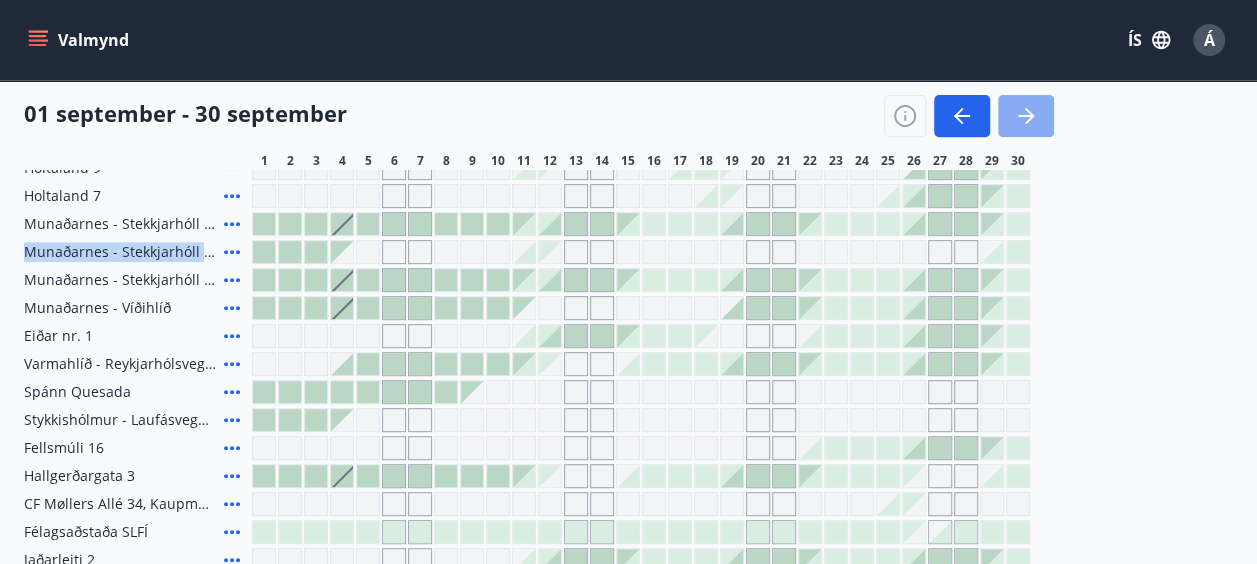 click 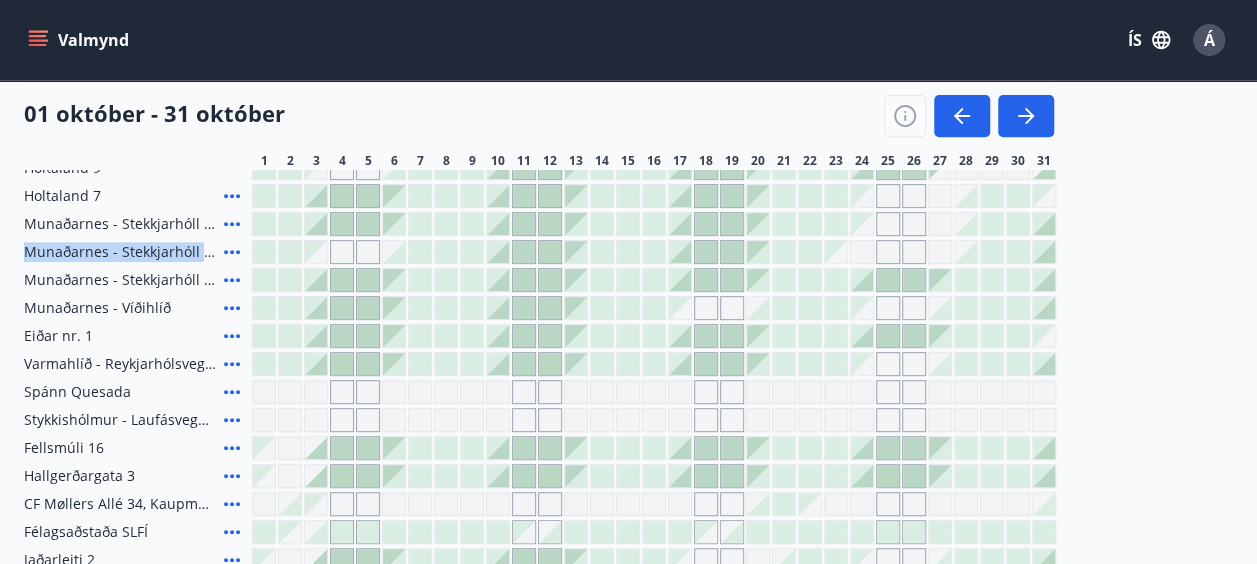 click at bounding box center [316, 252] 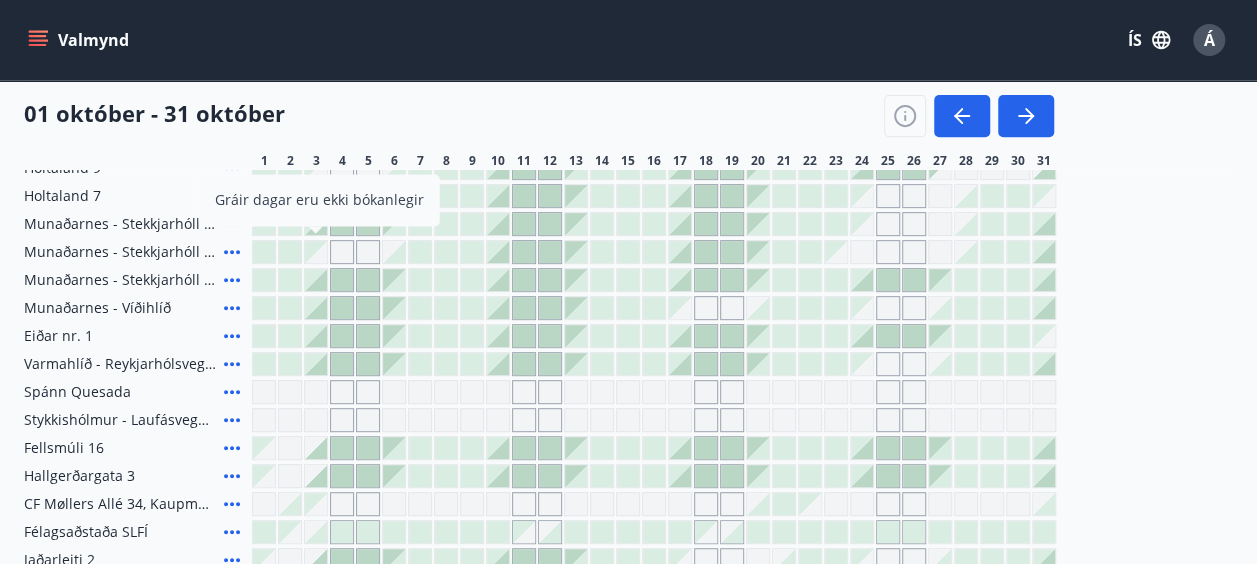 click on "01 [MONTH] - 31 [MONTH] 1 2 3 4 5 6 7 8 9 10 11 12 13 14 15 16 17 18 19 20 21 22 23 24 25 26 27 28 29 30 31" at bounding box center (628, 125) 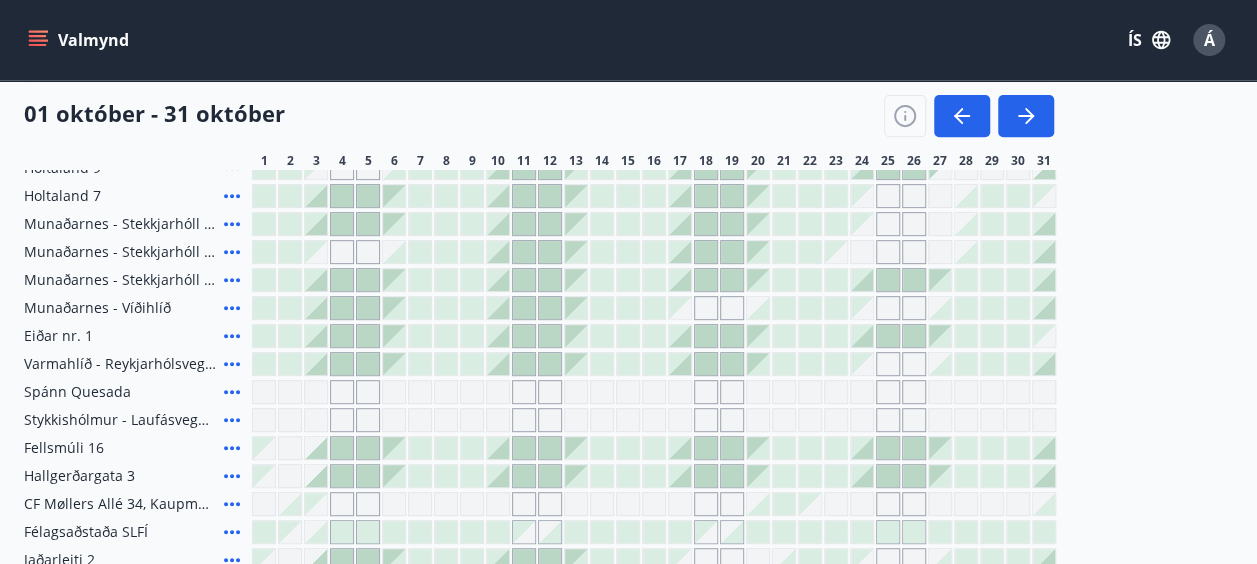 click at bounding box center (524, 224) 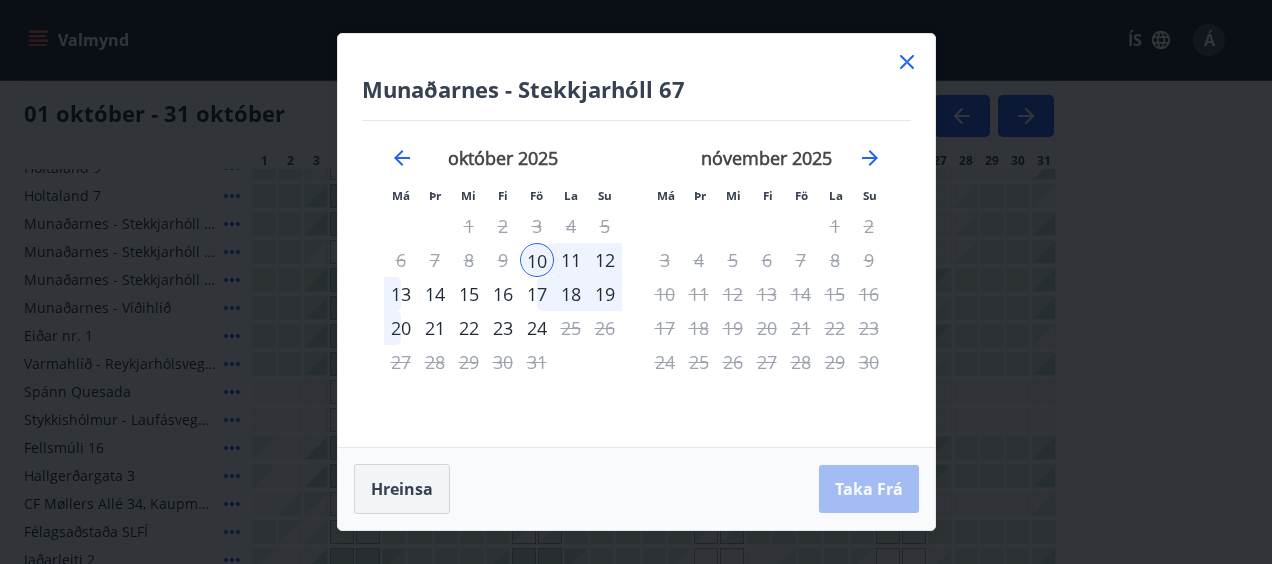 click on "Hreinsa" at bounding box center (402, 489) 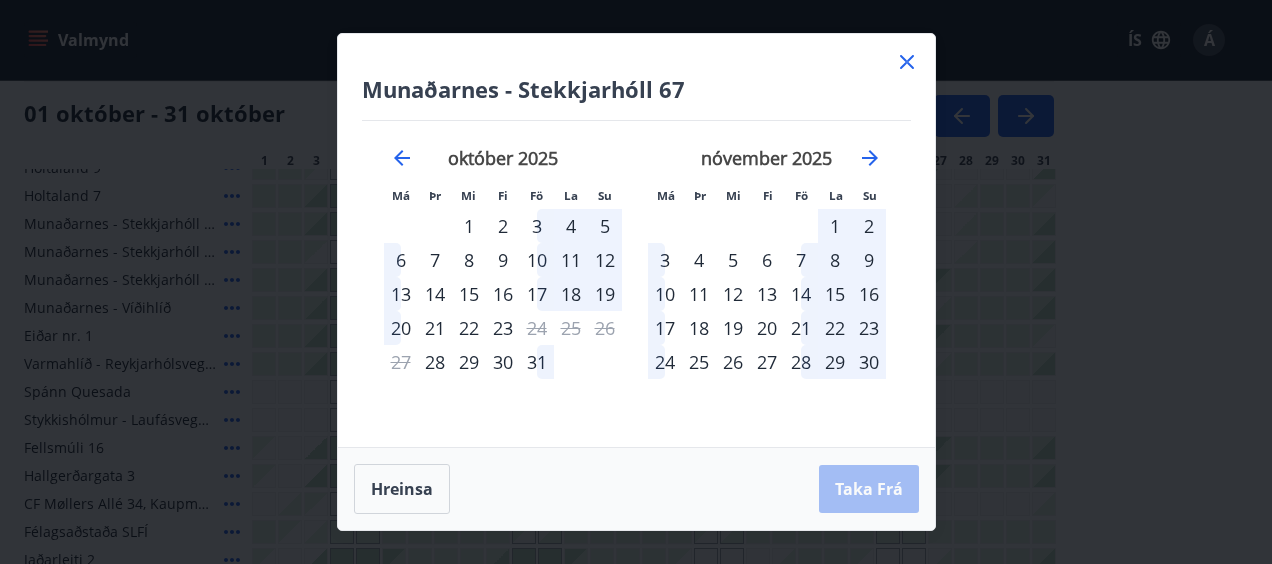 click 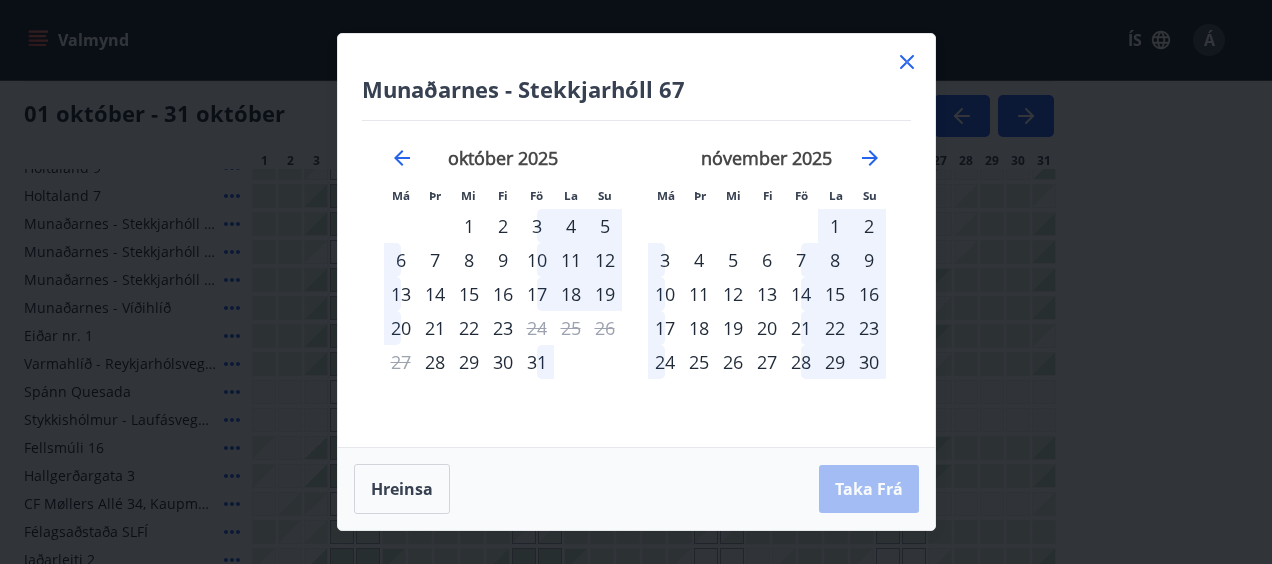 click on "Valmynd ÍS Á" at bounding box center [628, 40] 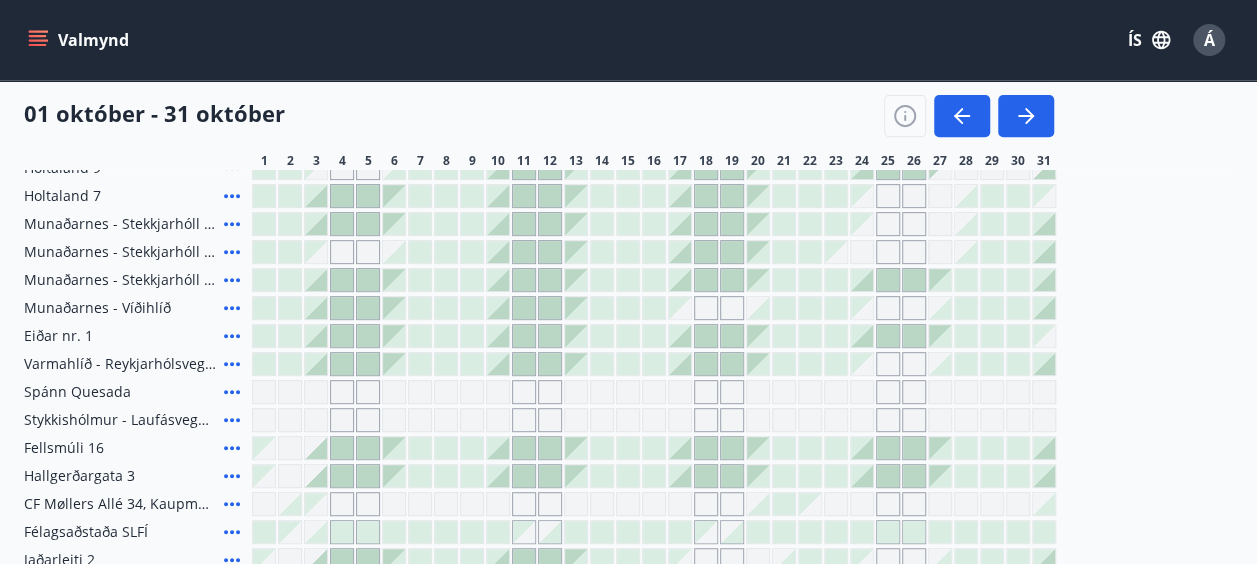 click at bounding box center (316, 252) 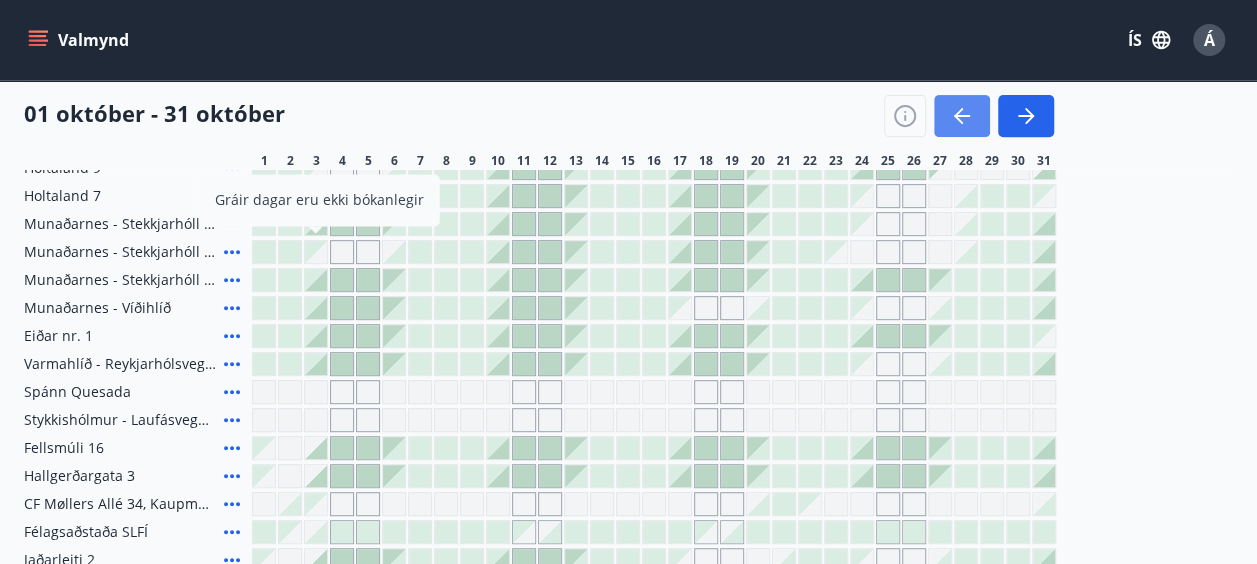 click 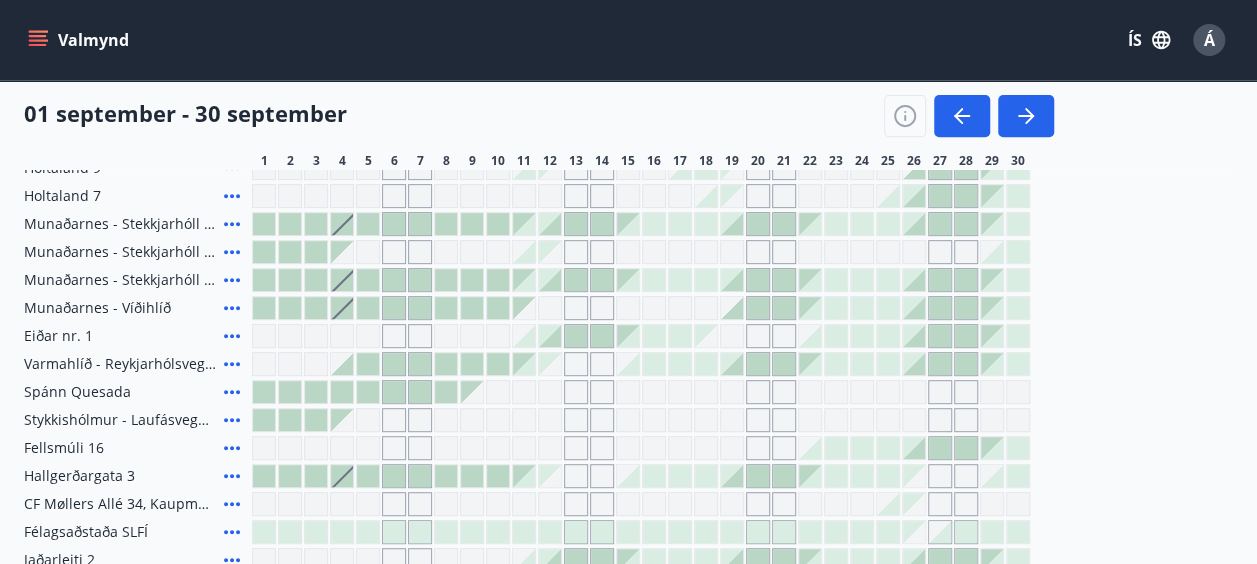 click at bounding box center (1018, 252) 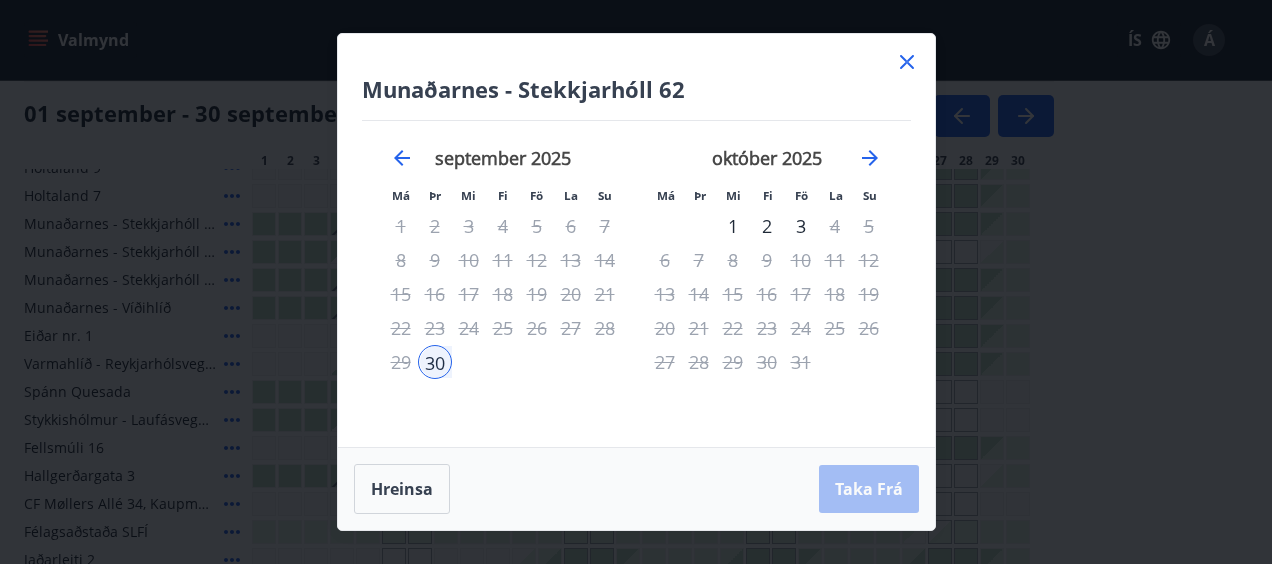 click on "Munaðarnes - Stekkjarhóll 62 Má Þr Mi Fi Fö La Su Má Þr Mi Fi Fö La Su ágúst [YEAR] 1 2 3 4 5 6 7 8 9 10 11 12 13 14 15 16 17 18 19 20 21 22 23 24 25 26 27 28 29 30 31 september [YEAR] 1 2 3 4 5 6 7 8 9 10 11 12 13 14 15 16 17 18 19 20 21 22 23 24 25 26 27 28 29 30 október [YEAR] 1 2 3 4 5 6 7 8 9 10 11 12 13 14 15 16 17 18 19 20 21 22 23 24 25 26 27 28 29 30 31 nóvember [YEAR] 1 2 3 4 5 6 7 8 9 10 11 12 13 14 15 16 17 18 19 20 21 22 23 24 25 26 27 28 29 30 Hreinsa Taka Frá" at bounding box center [636, 282] 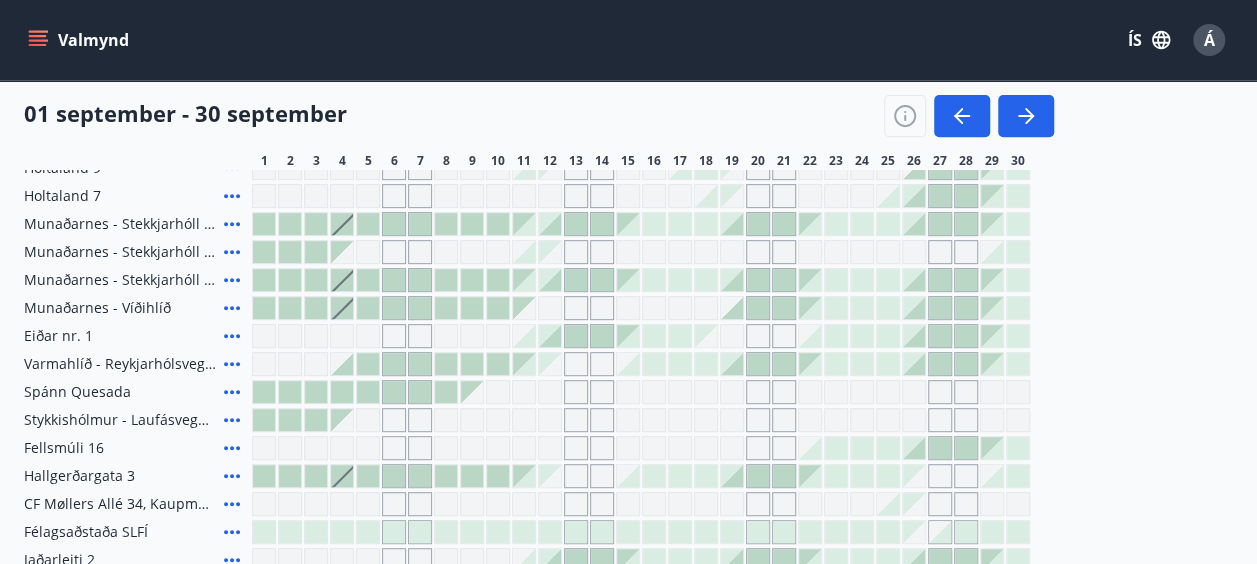 click at bounding box center [1018, 252] 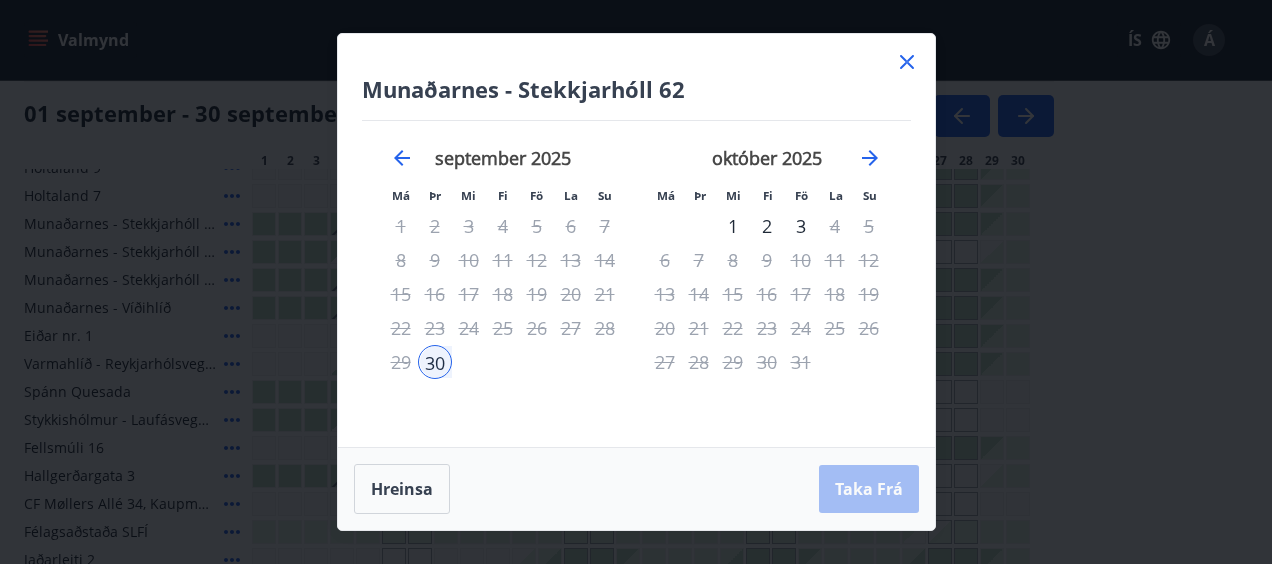 click on "1" at bounding box center (733, 226) 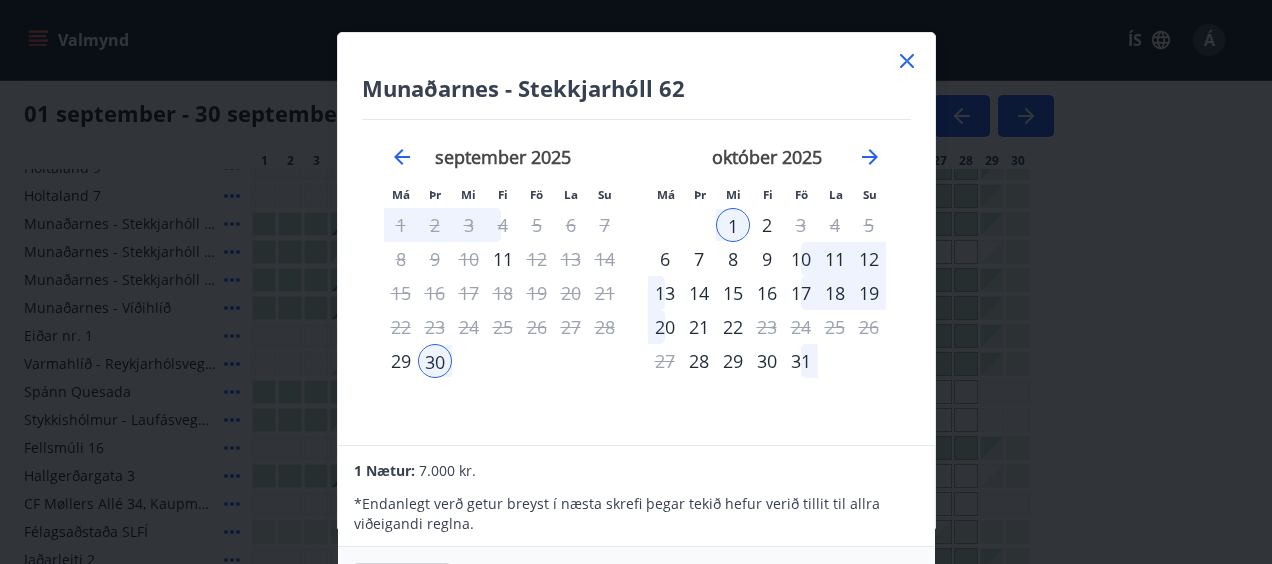 click on "2" at bounding box center [767, 225] 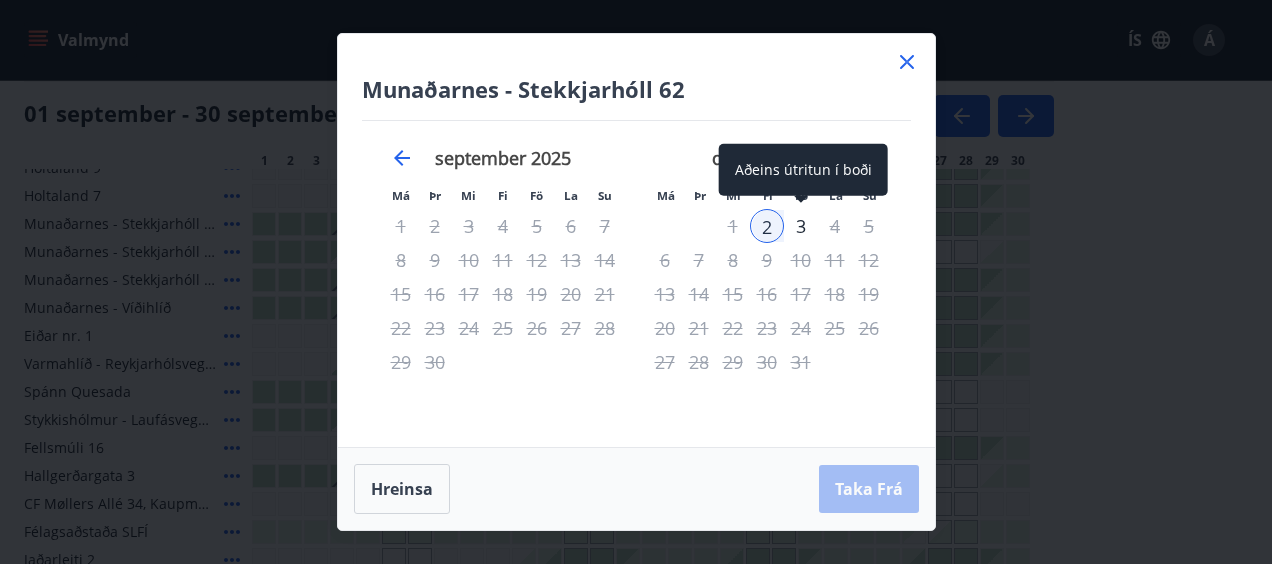 click on "3" at bounding box center [801, 226] 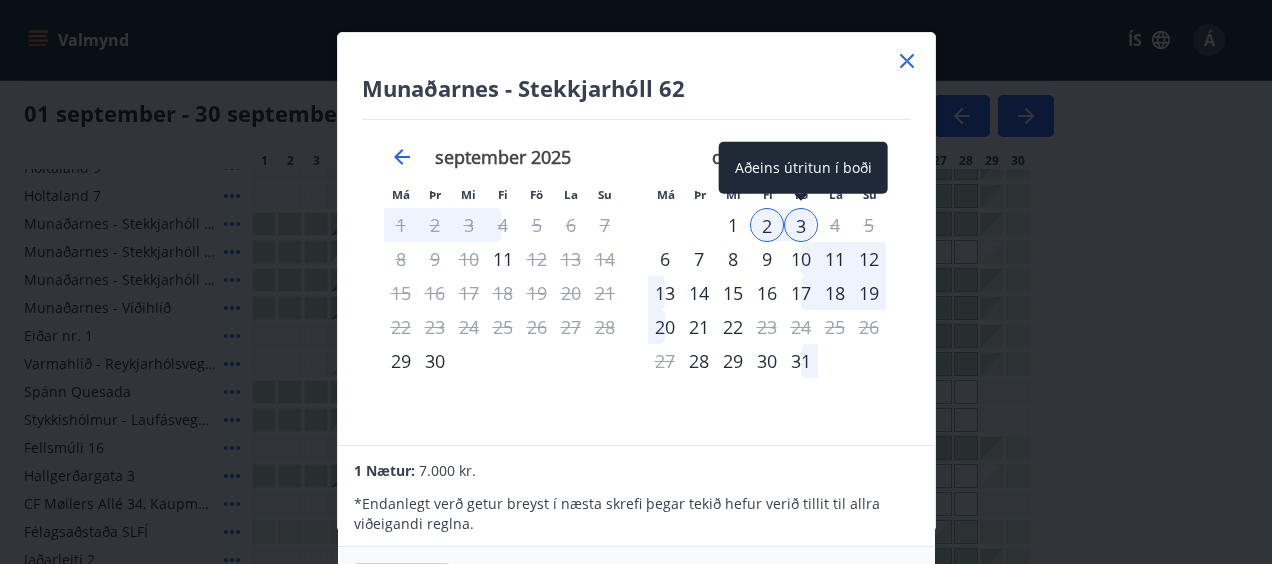 click on "3" at bounding box center (801, 225) 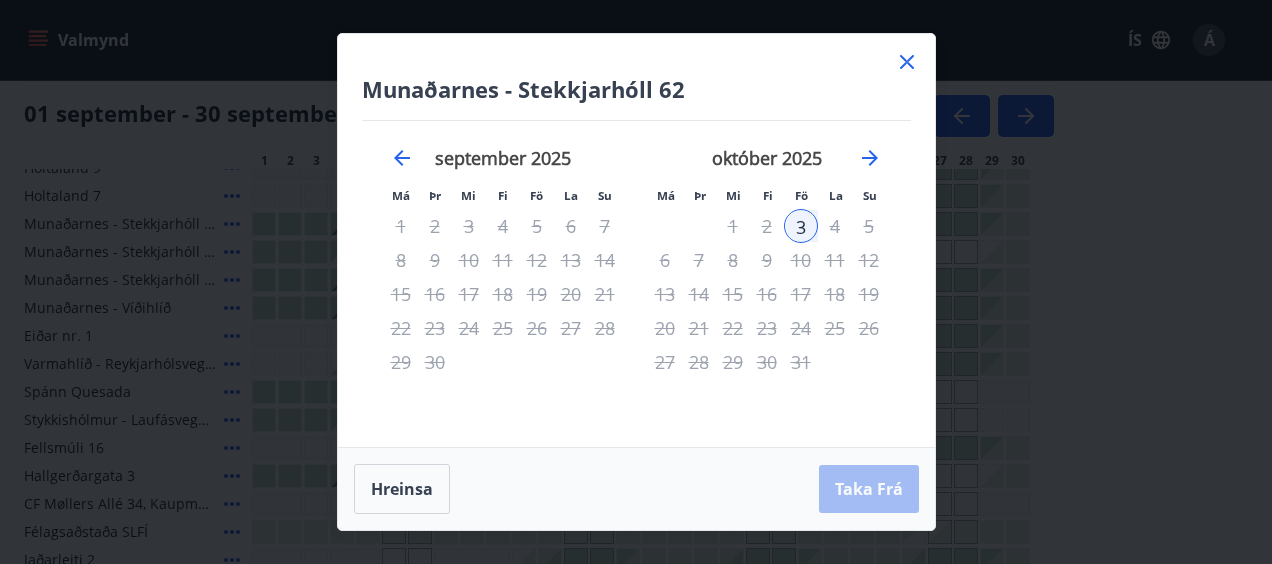 click 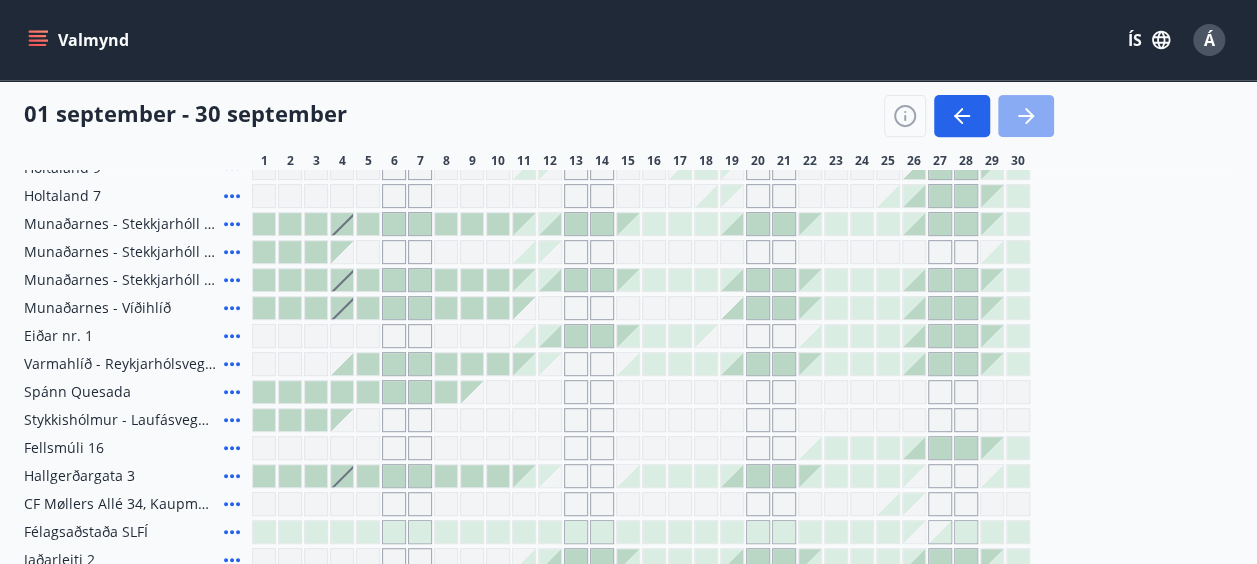 click 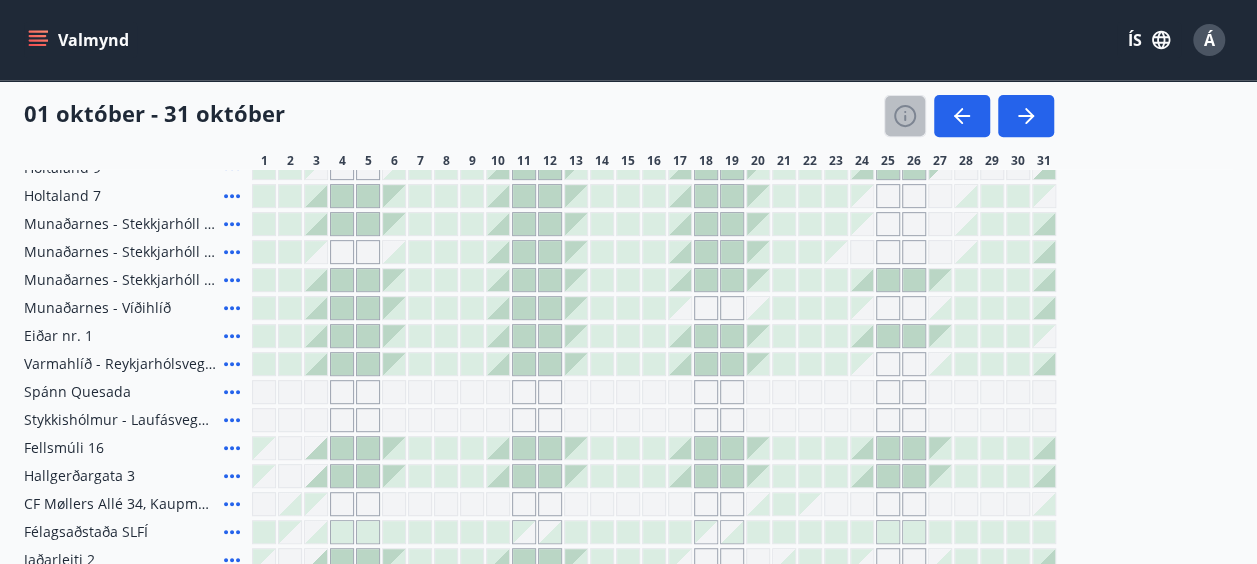 click 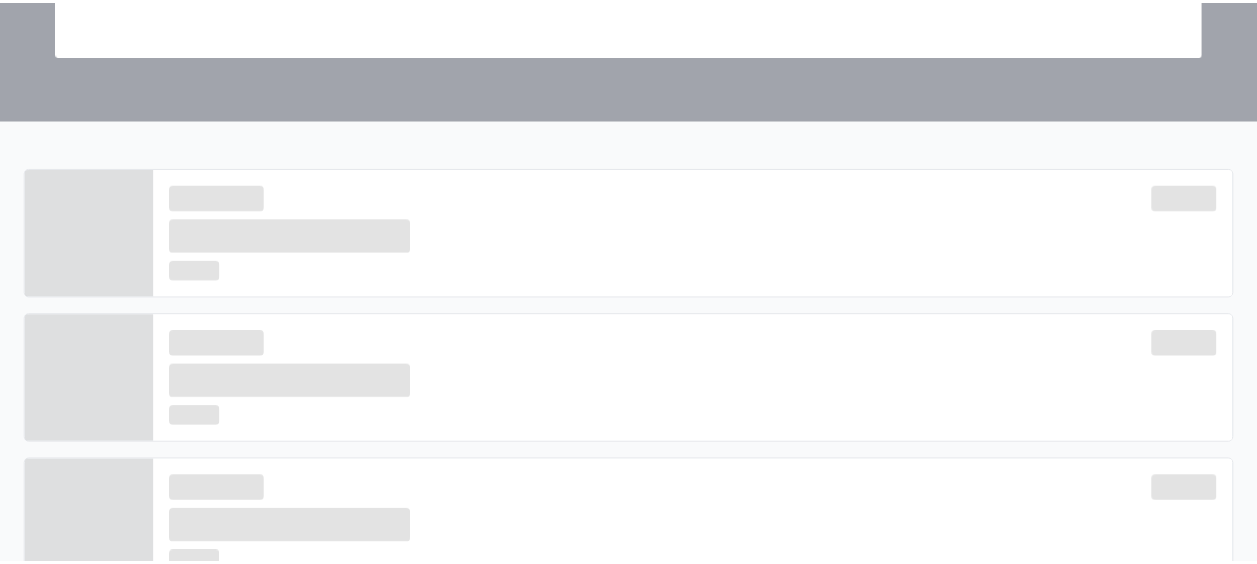 scroll, scrollTop: 0, scrollLeft: 0, axis: both 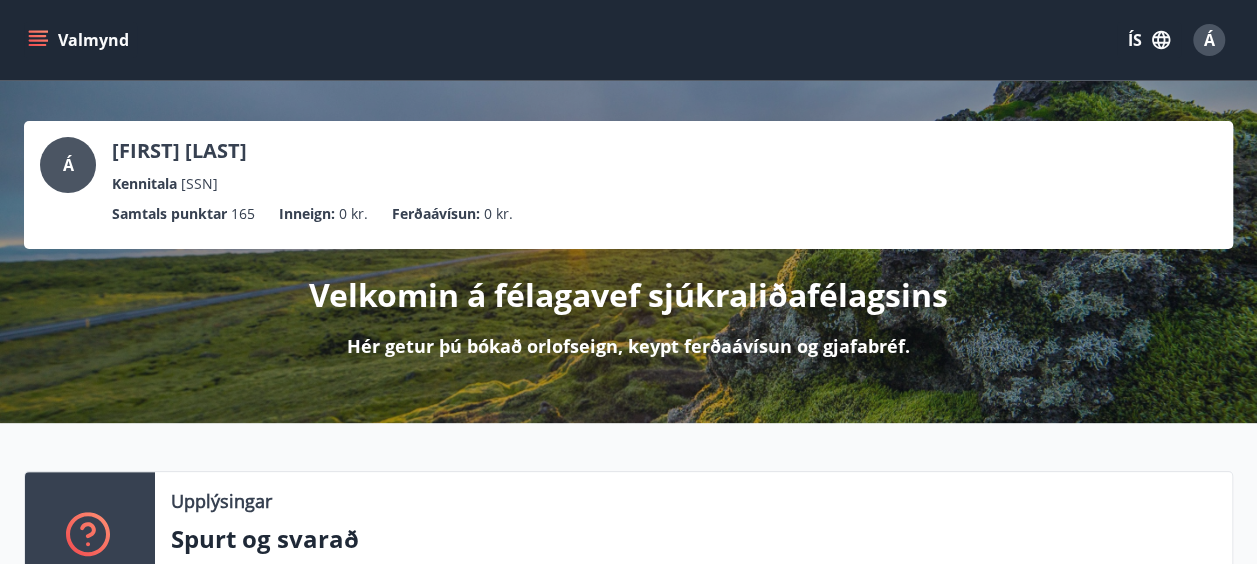 click on "Valmynd" at bounding box center [80, 40] 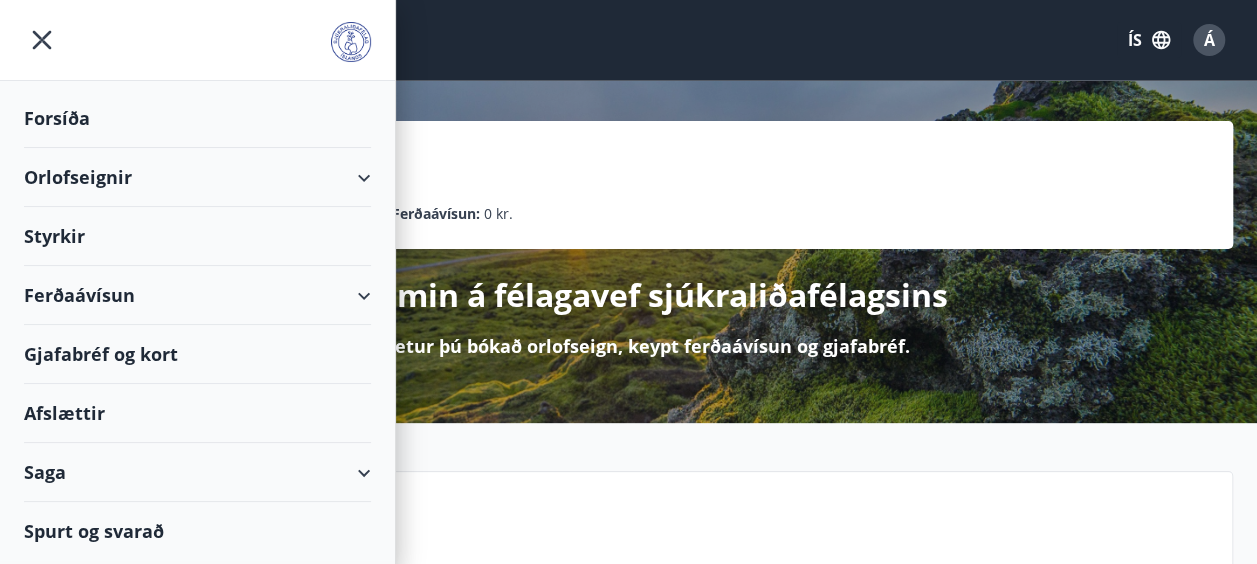 click on "Orlofseignir" at bounding box center [197, 177] 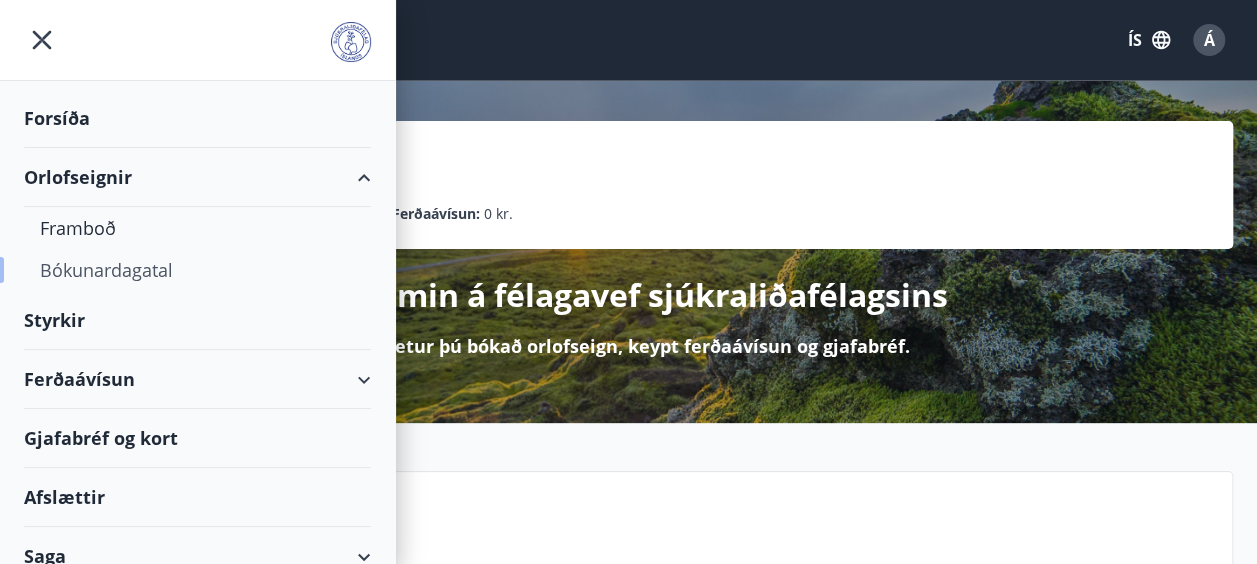 click on "Bókunardagatal" at bounding box center (197, 270) 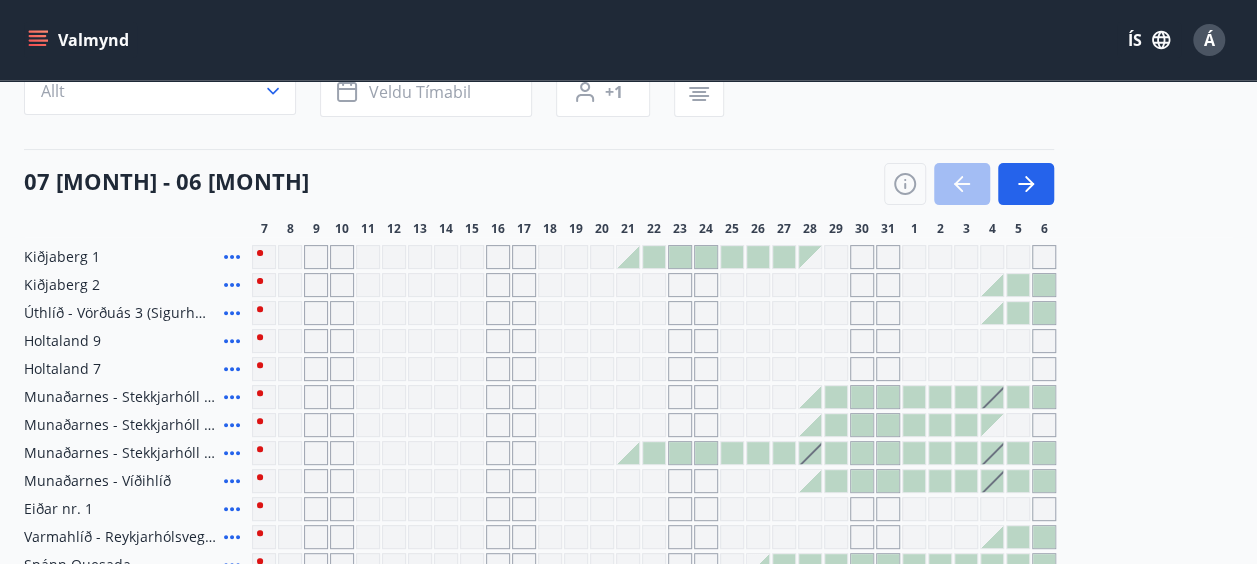 scroll, scrollTop: 176, scrollLeft: 0, axis: vertical 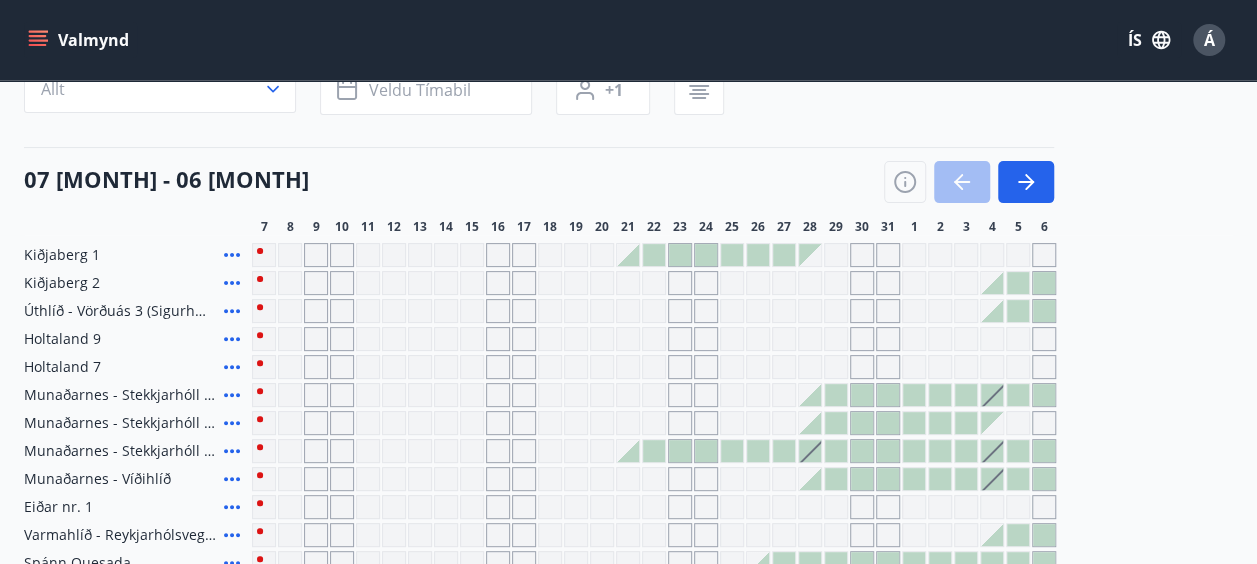 click at bounding box center [1018, 423] 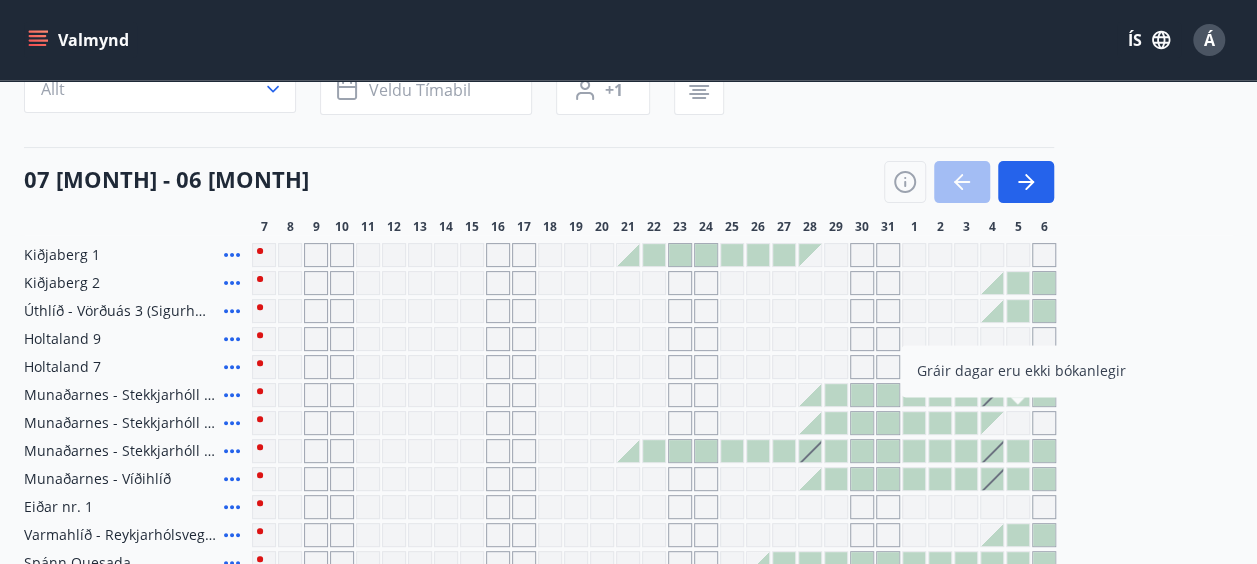 click on "Kiðjaberg 1 Kiðjaberg 2 Úthlíð - Vörðuás 3 (Sigurhæð) Holtaland 9 Holtaland 7 Munaðarnes - Stekkjarhóll 67 Munaðarnes - Stekkjarhóll 62 Gráir dagar eru ekki bókanlegir Munaðarnes - Stekkjarhóll 65 Munaðarnes - Víðihlíð Eiðar nr. 1 Varmahlíð - Reykjarhólsvegur 18b Spánn Quesada Stykkishólmur - Laufásvegur 35 Fellsmúli 16 Hallgerðargata 3 CF Møllers Allé 34, [CITY] Félagsaðstaða SLFÍ Jaðarleiti 2" at bounding box center (628, 493) 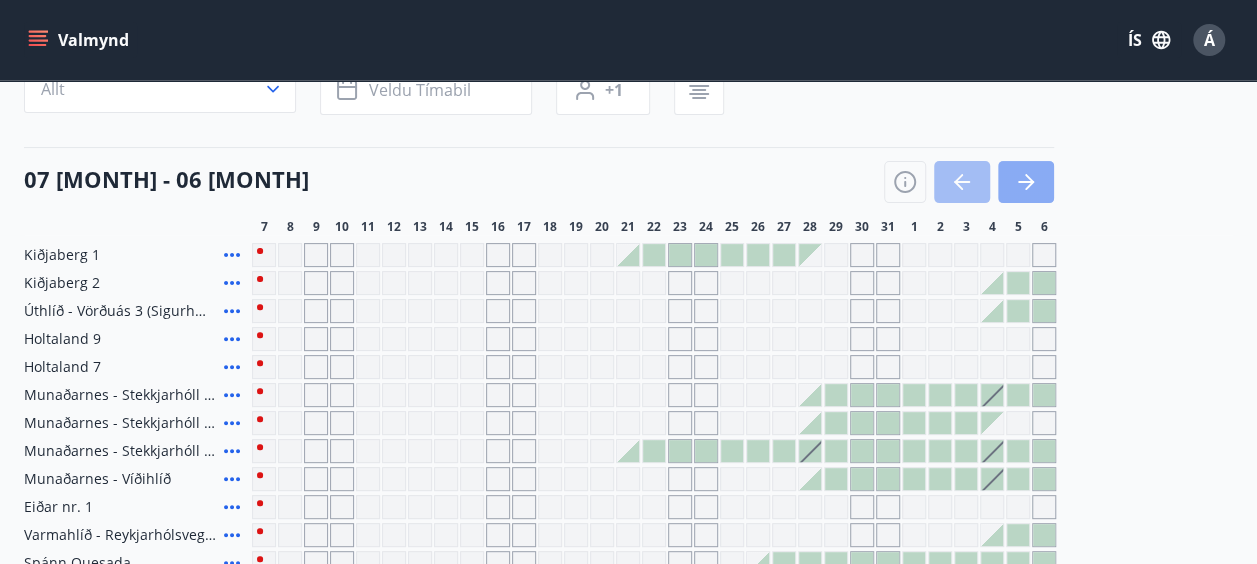 click 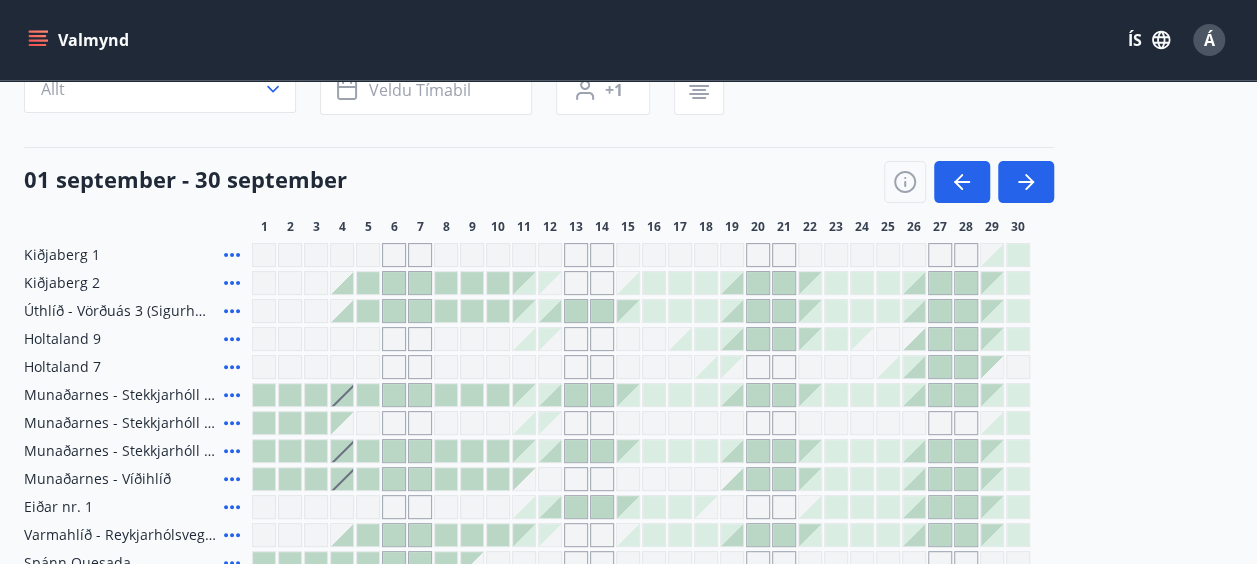 click at bounding box center (264, 423) 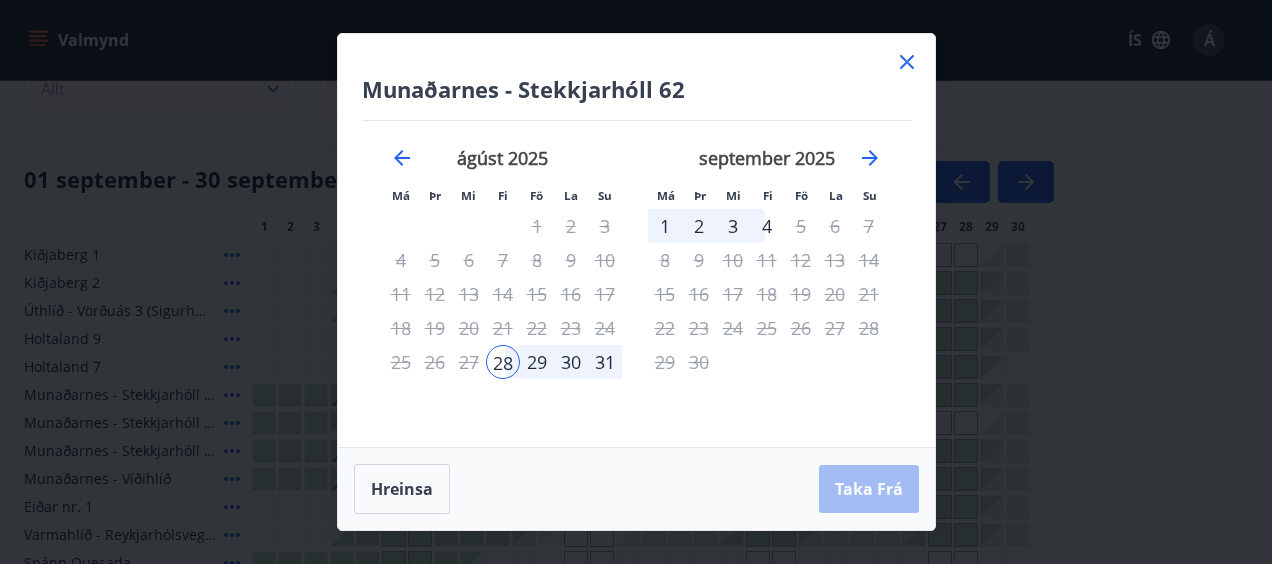 drag, startPoint x: 667, startPoint y: 226, endPoint x: 602, endPoint y: 160, distance: 92.63369 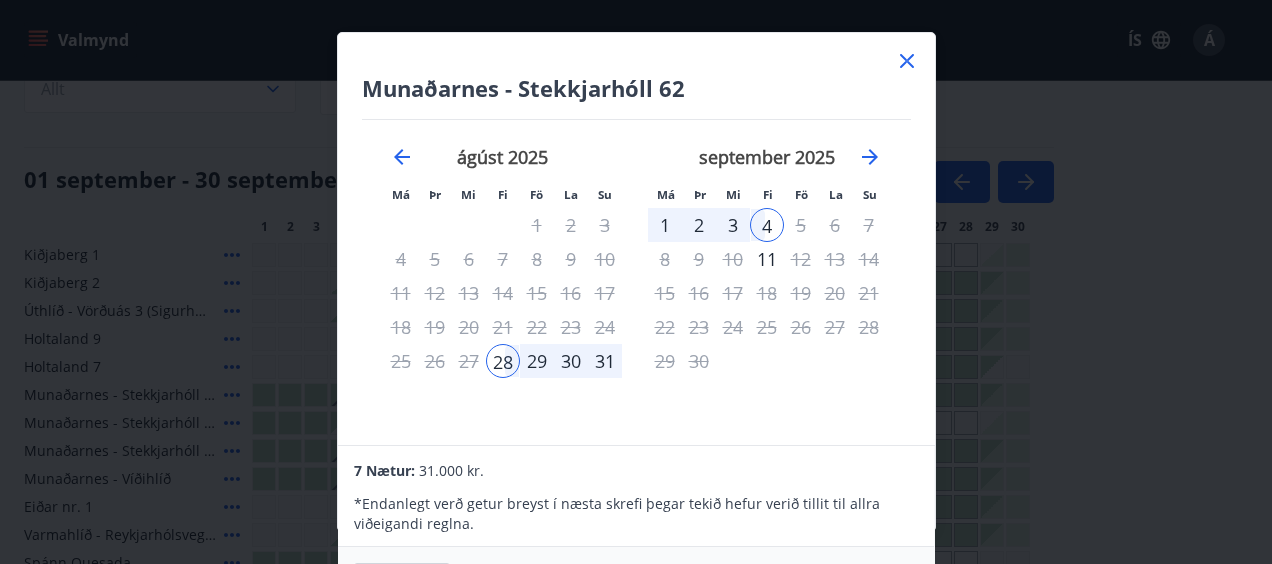 click on "2" at bounding box center [699, 225] 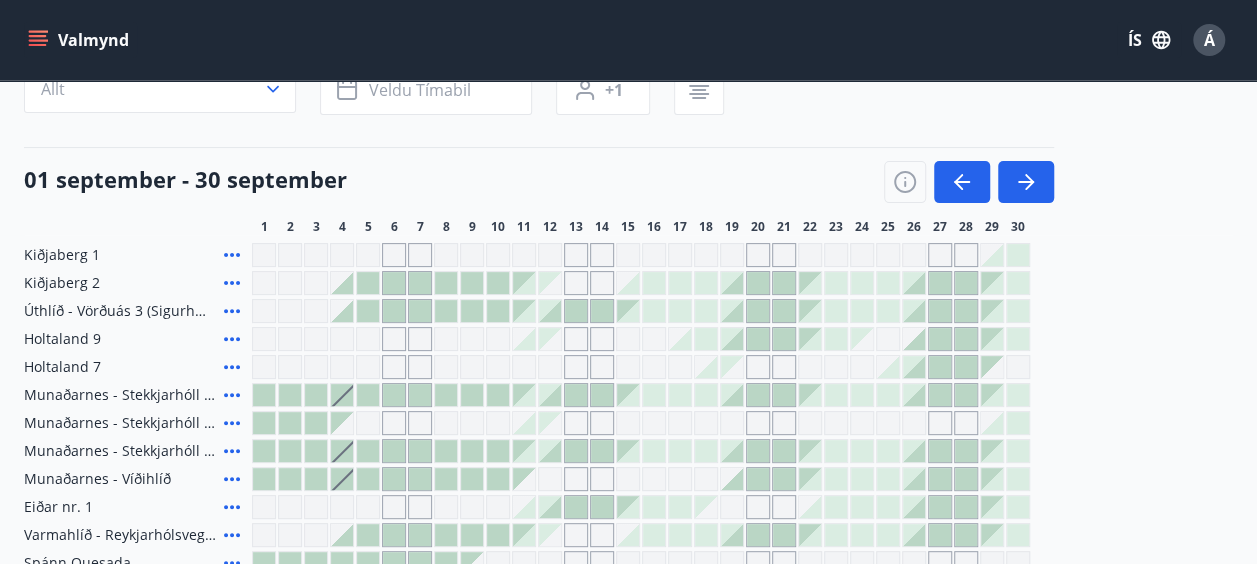 click on "Valmynd ÍS Á" at bounding box center (628, 40) 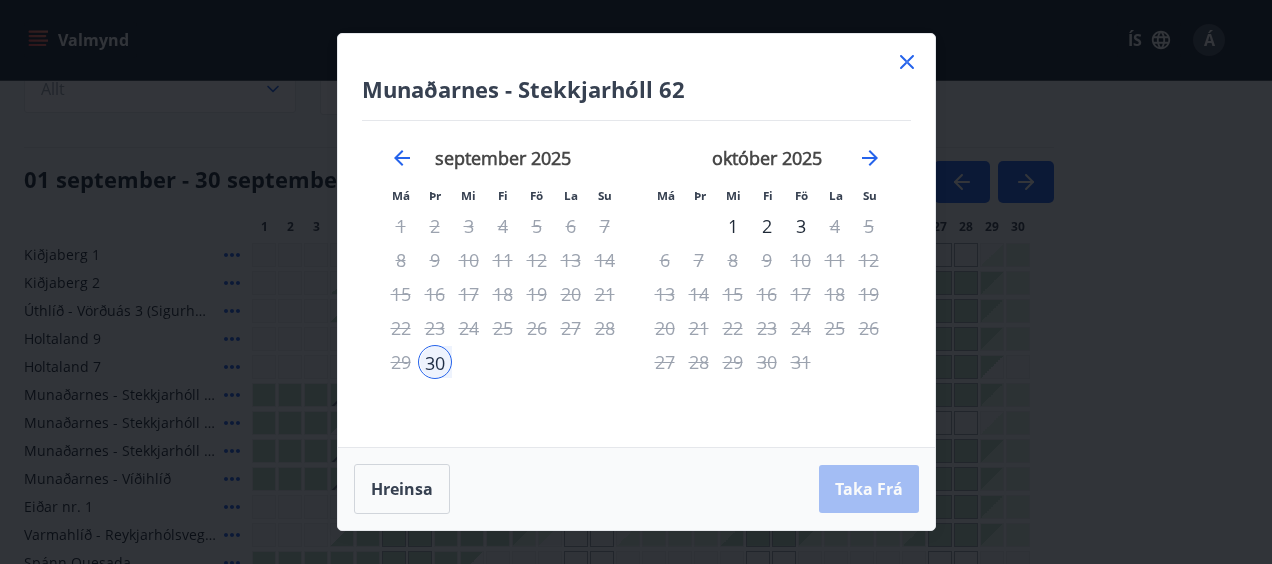 click on "1" at bounding box center (733, 226) 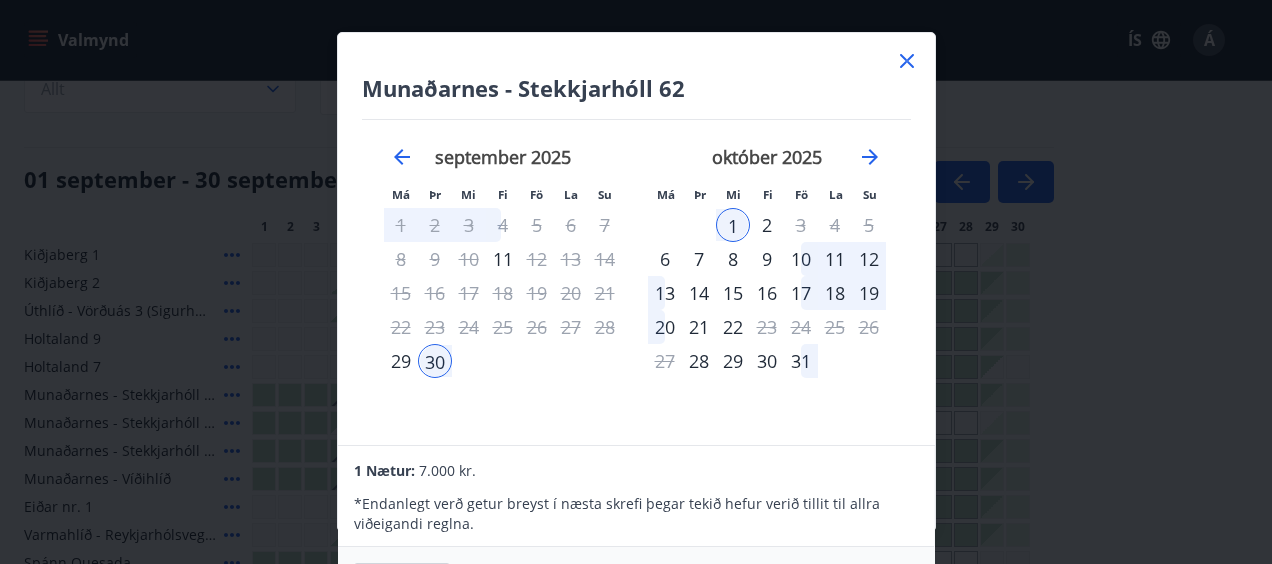 click on "2" at bounding box center [767, 225] 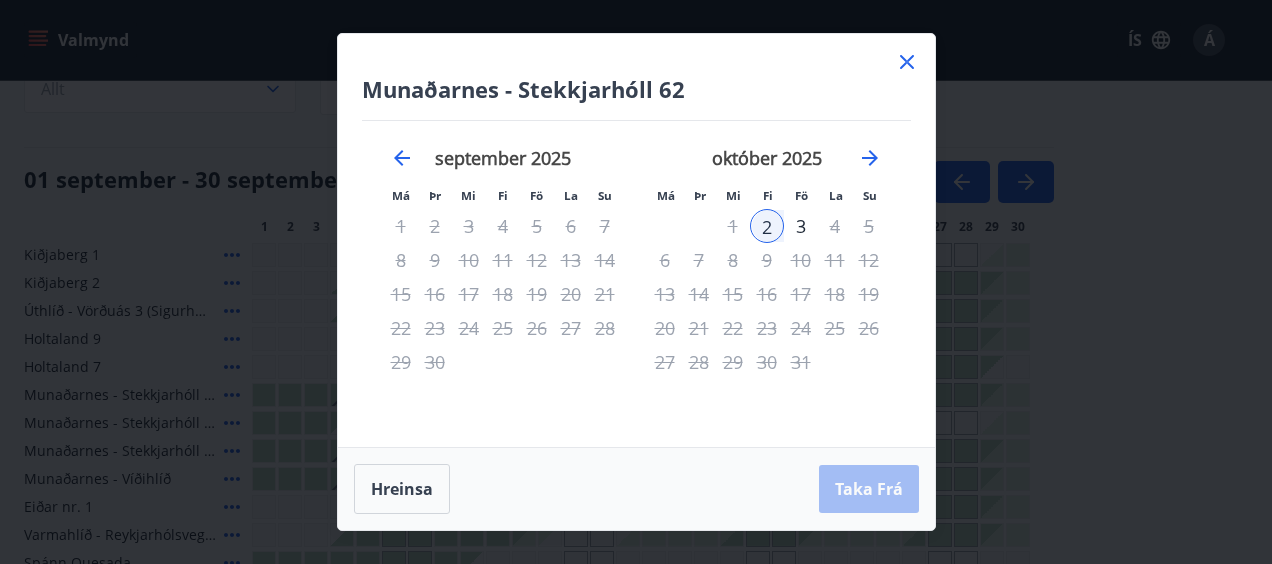 click on "Hreinsa Taka Frá" at bounding box center [636, 489] 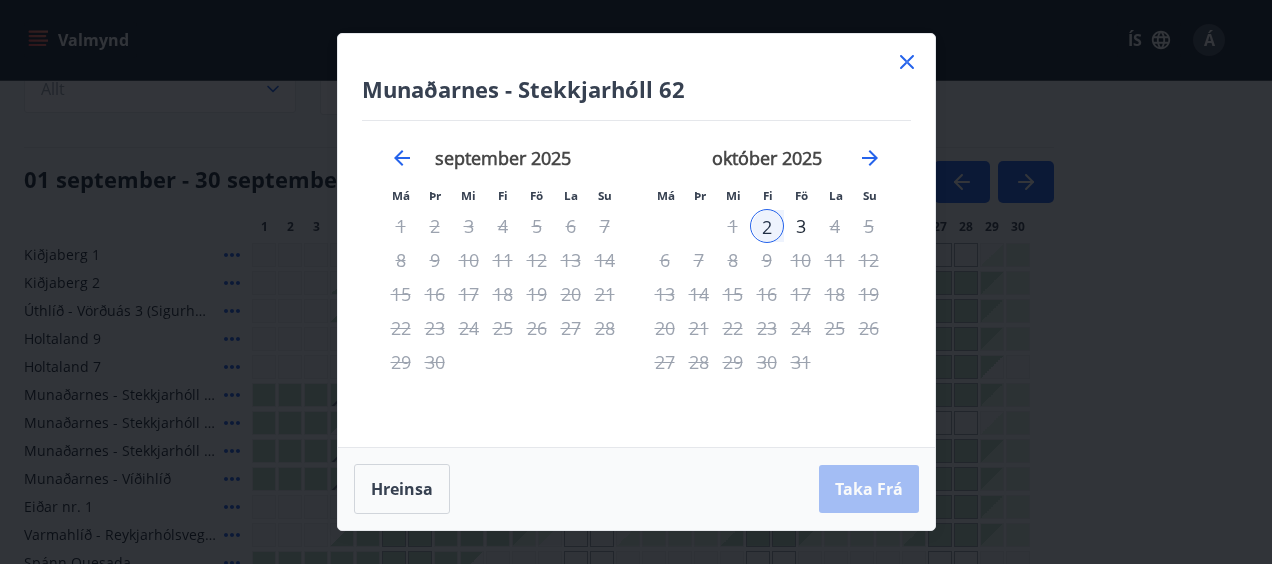 drag, startPoint x: 858, startPoint y: 487, endPoint x: 830, endPoint y: 486, distance: 28.01785 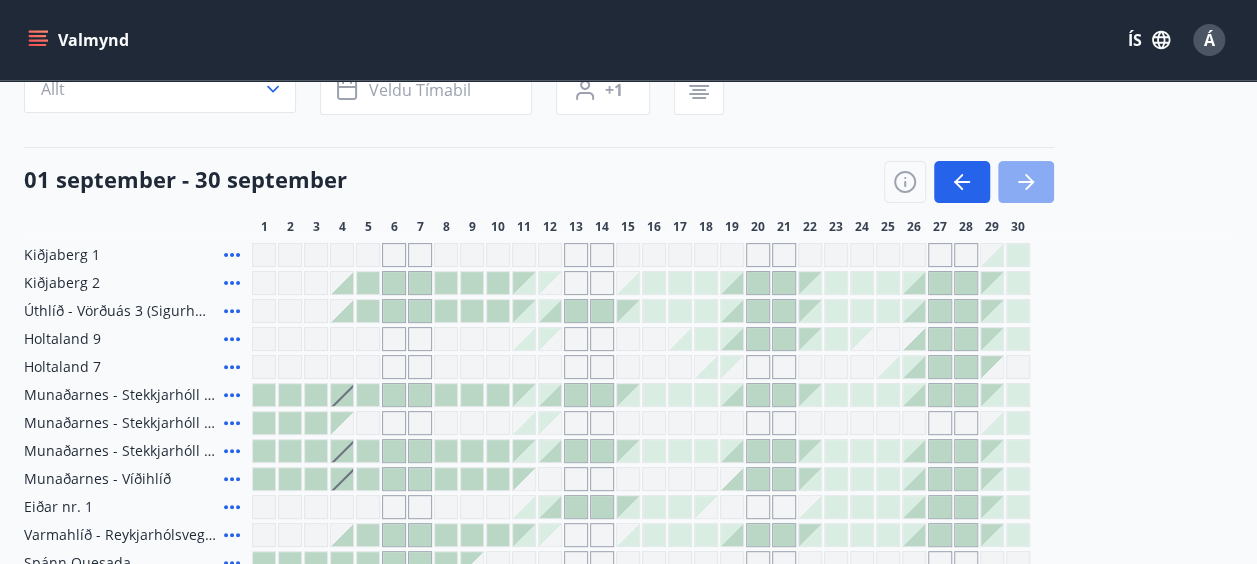 click 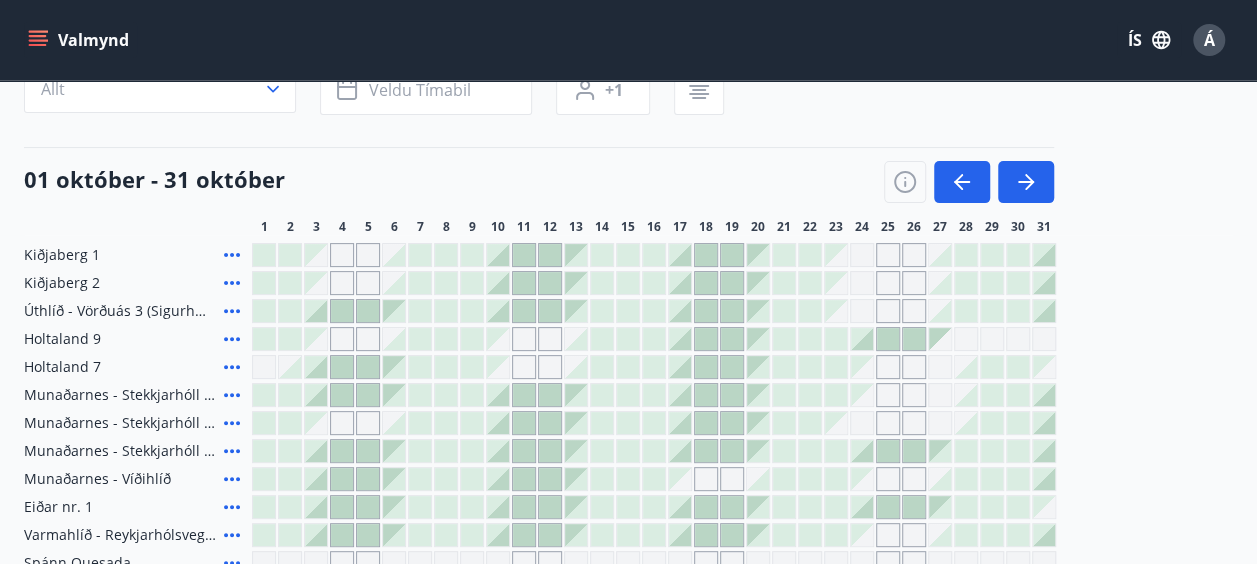 drag, startPoint x: 1263, startPoint y: 148, endPoint x: 717, endPoint y: 145, distance: 546.00824 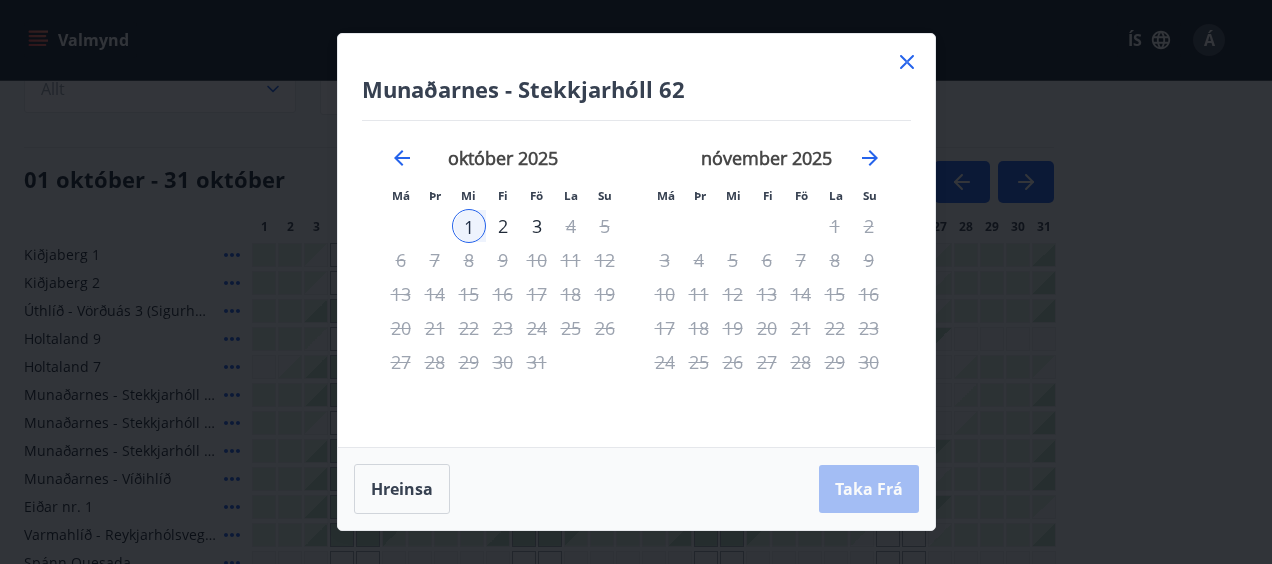 click on "2" at bounding box center (503, 226) 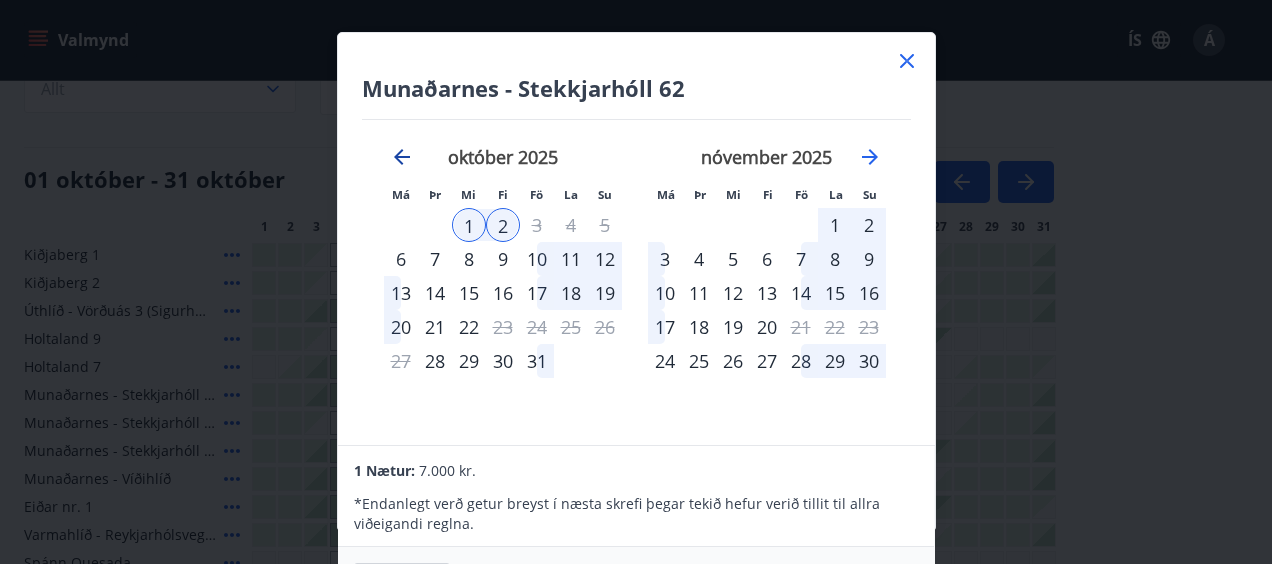 click 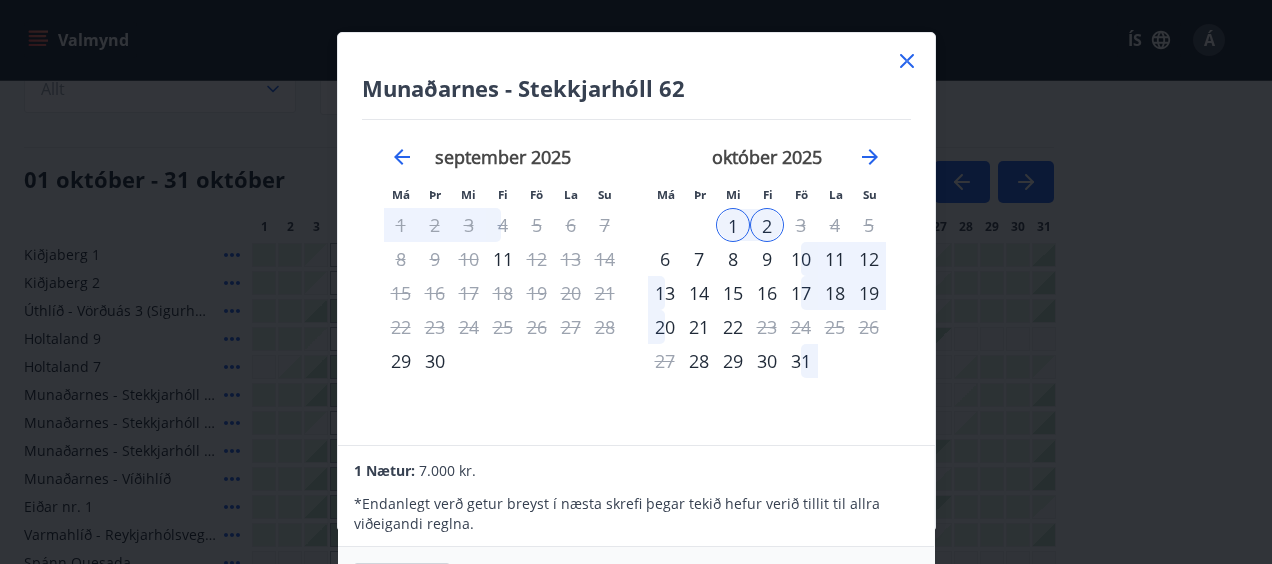 click on "30" at bounding box center (435, 361) 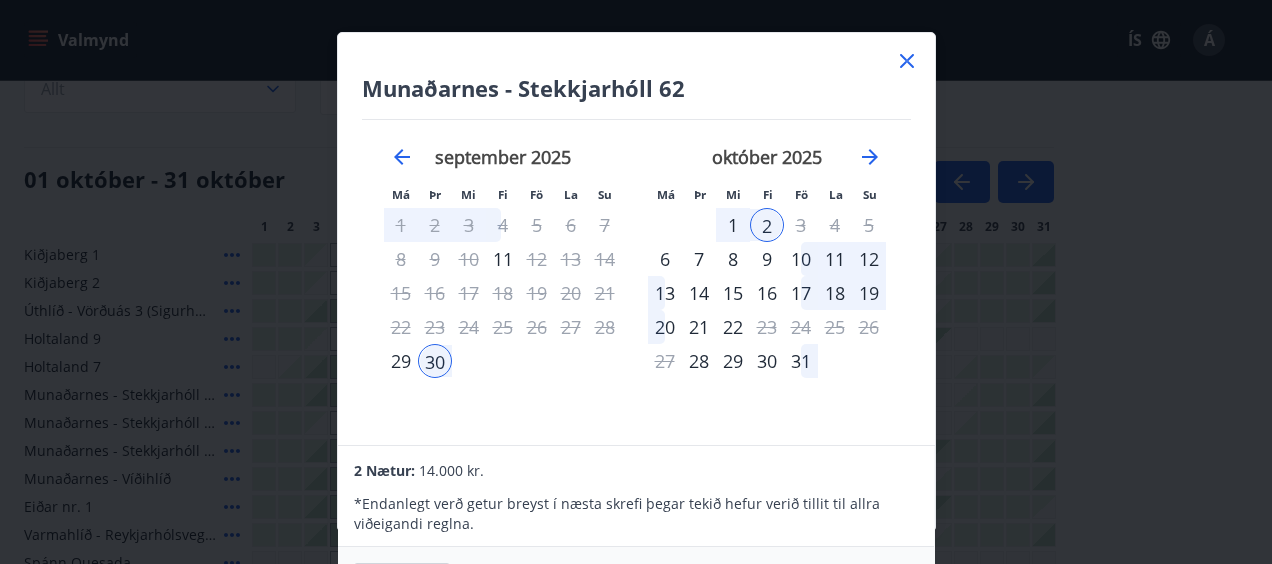 drag, startPoint x: 908, startPoint y: 233, endPoint x: 908, endPoint y: 290, distance: 57 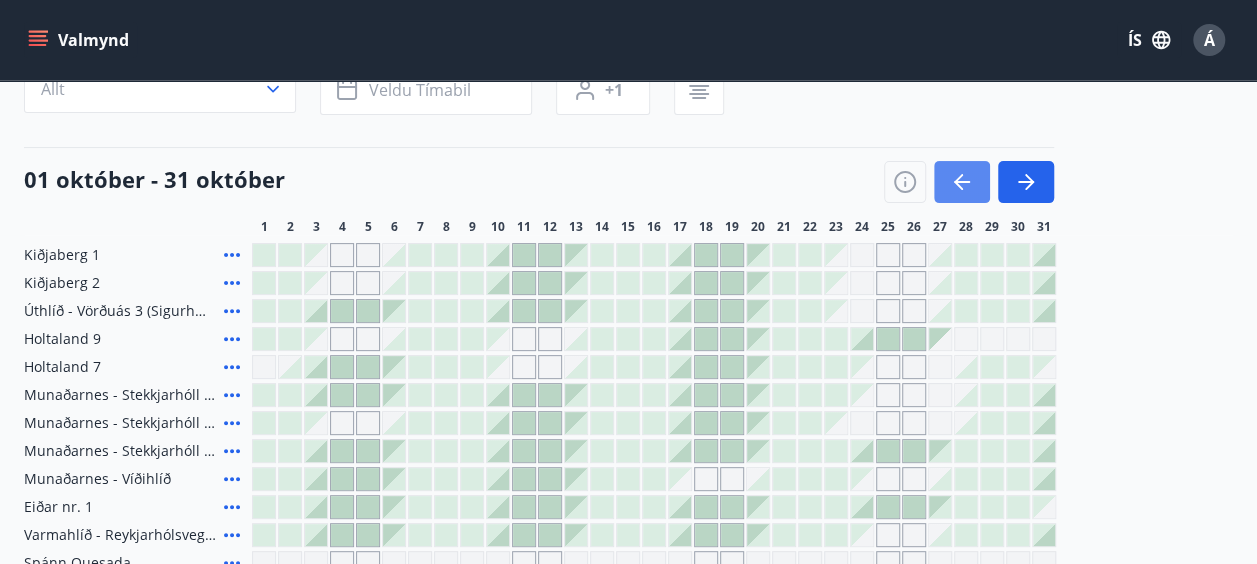 click 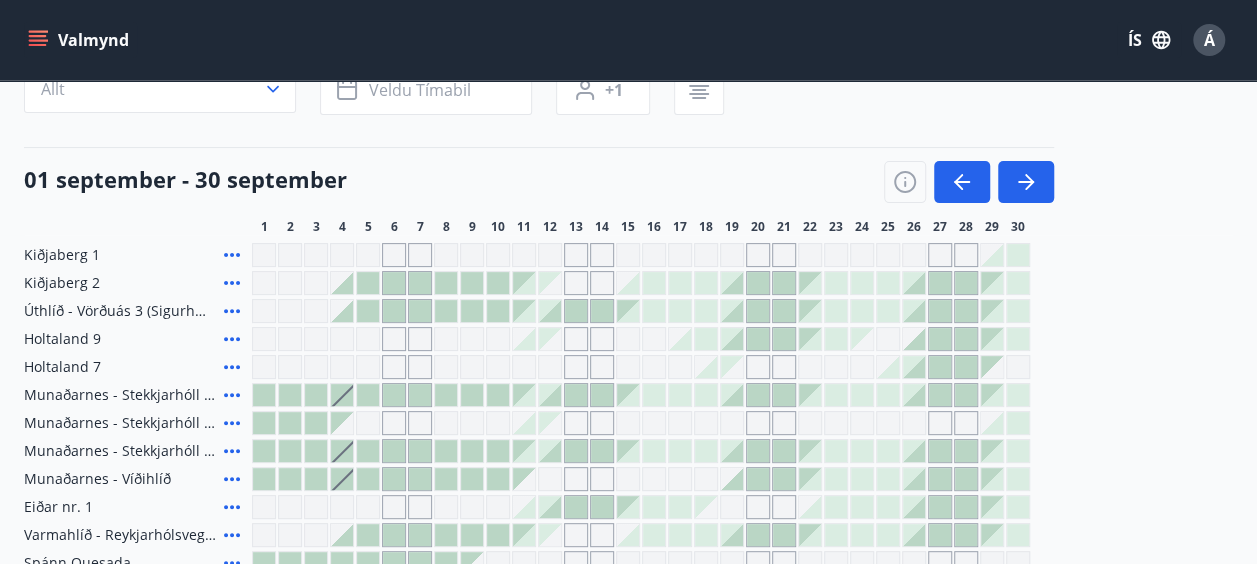 drag, startPoint x: 1013, startPoint y: 419, endPoint x: 1115, endPoint y: 498, distance: 129.0155 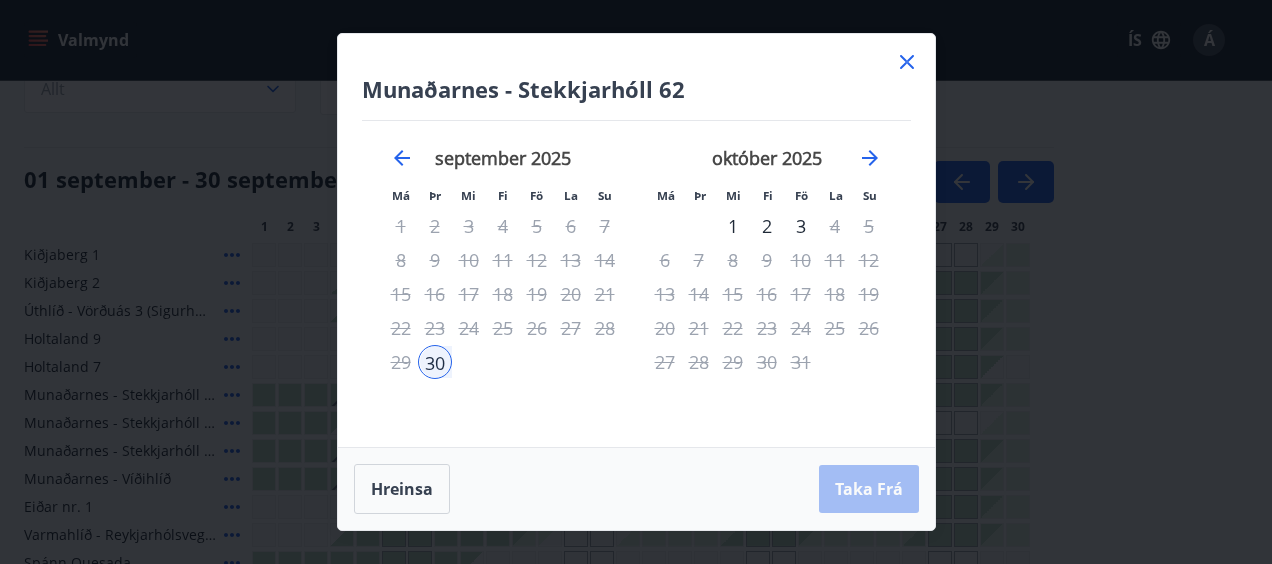 click on "1" at bounding box center [733, 226] 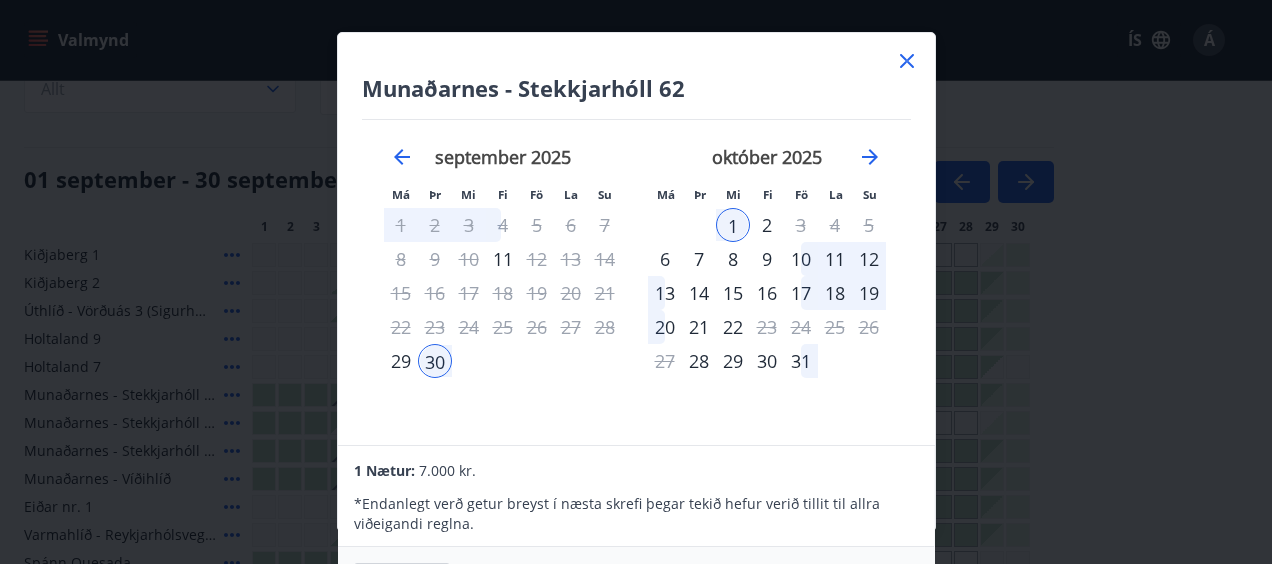 click on "2" at bounding box center (767, 225) 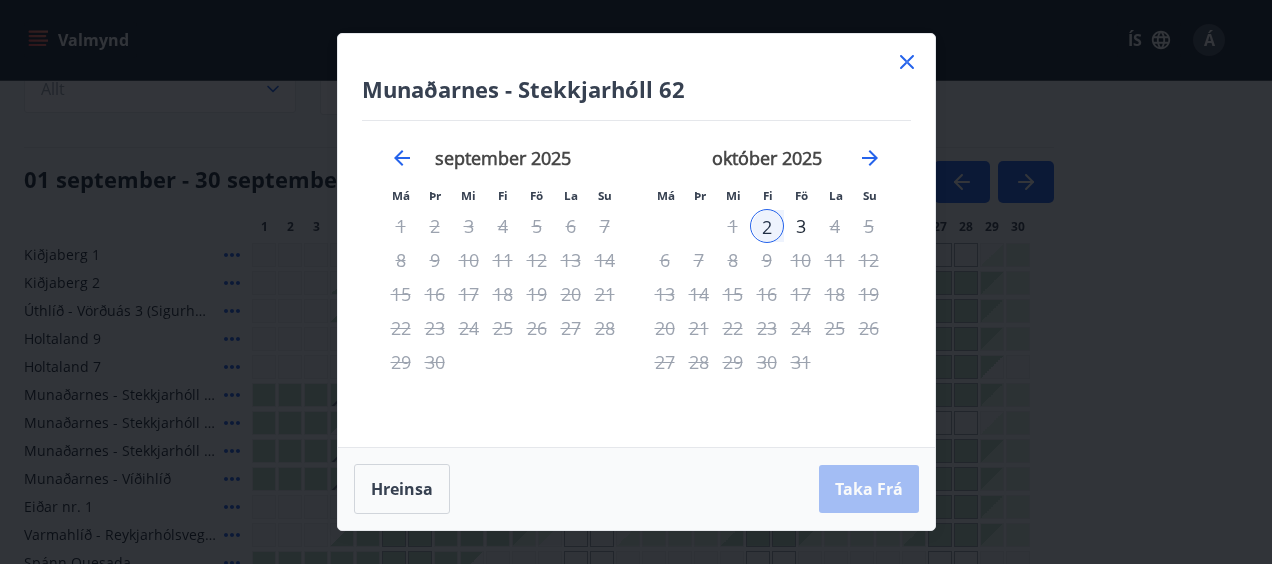 click on "Hreinsa Taka Frá" at bounding box center [636, 489] 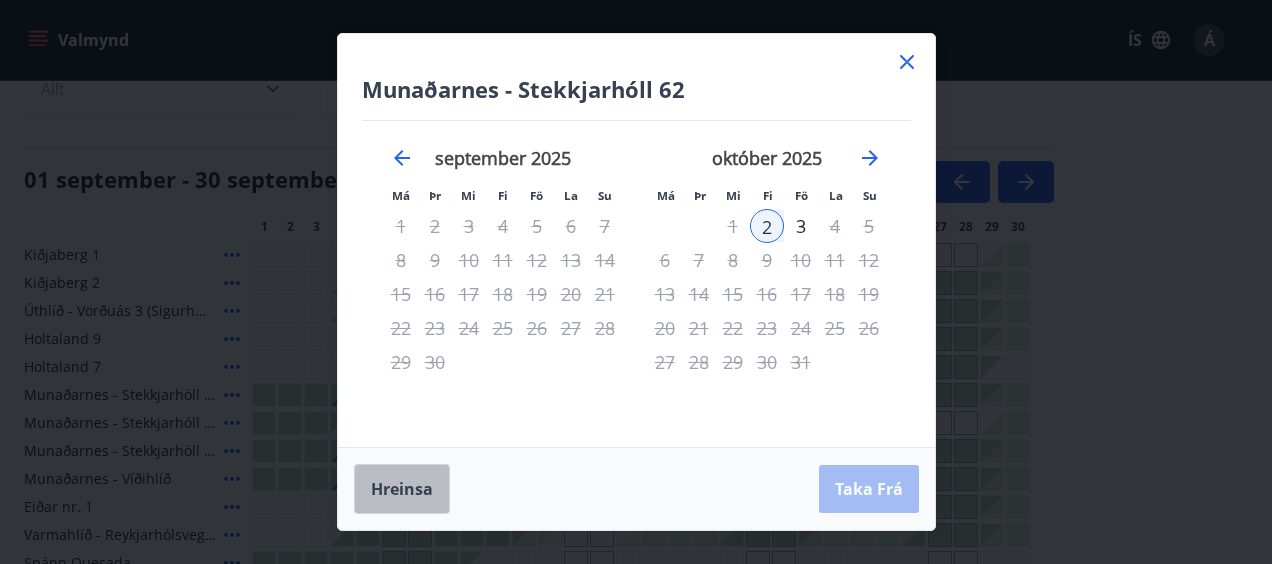 click on "Hreinsa" at bounding box center (402, 489) 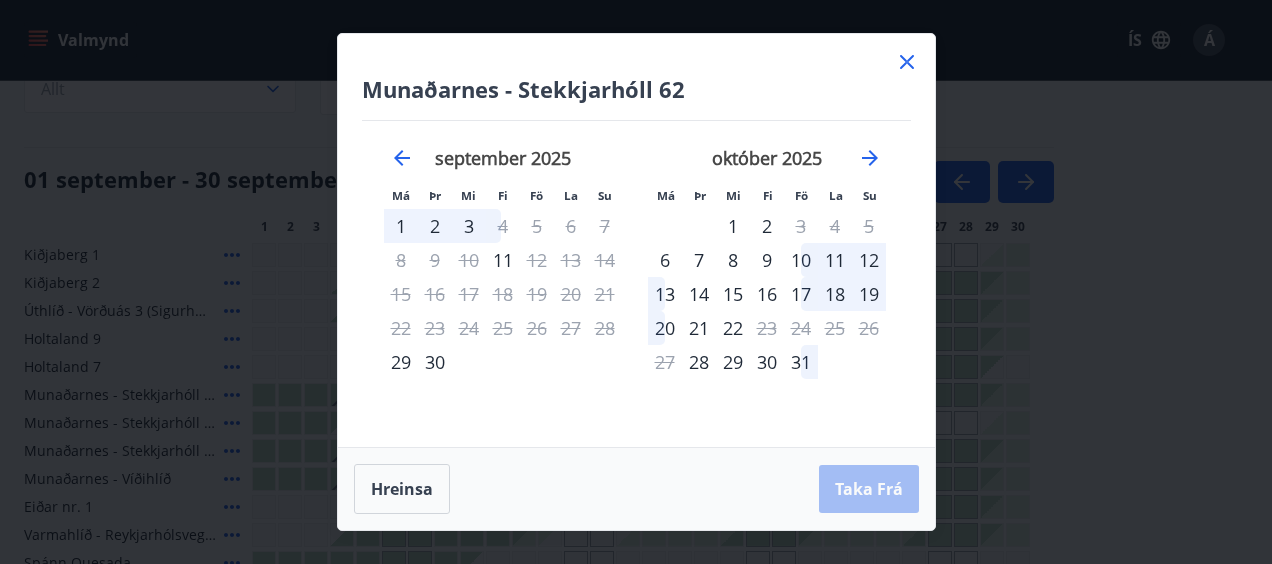 click on "30" at bounding box center (435, 362) 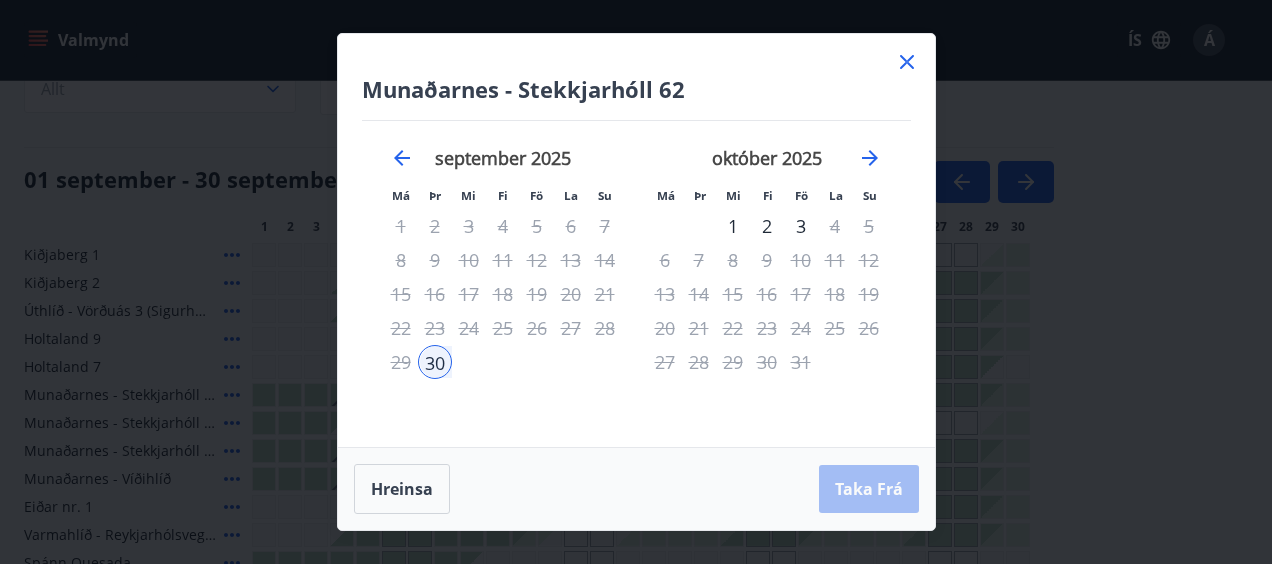 click on "1" at bounding box center (733, 226) 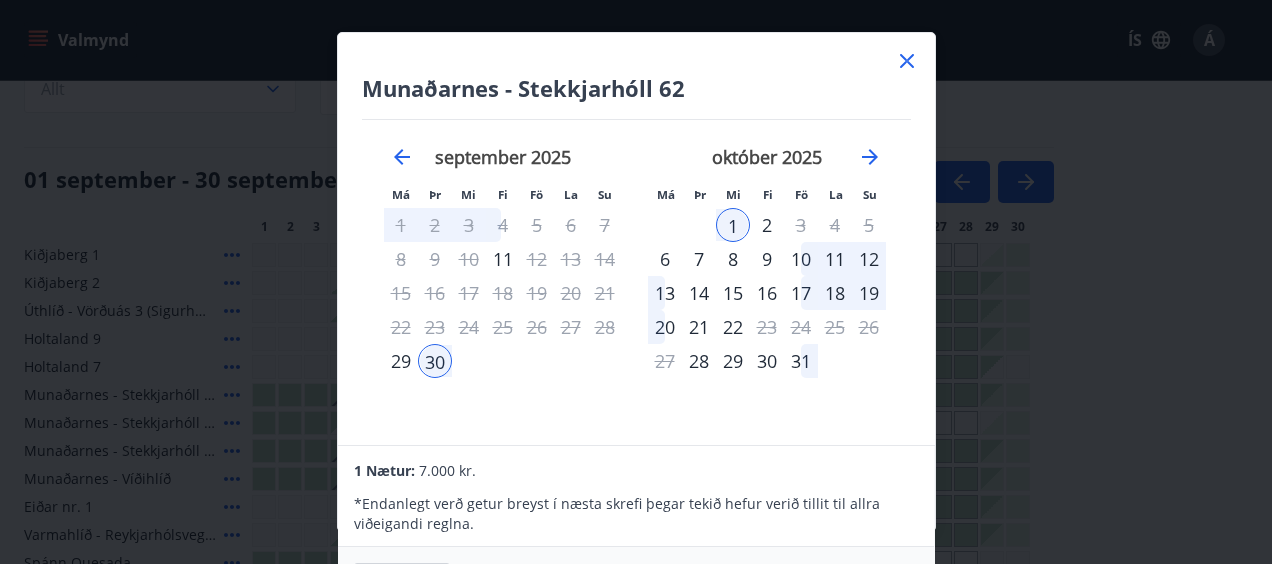 click on "2" at bounding box center [767, 225] 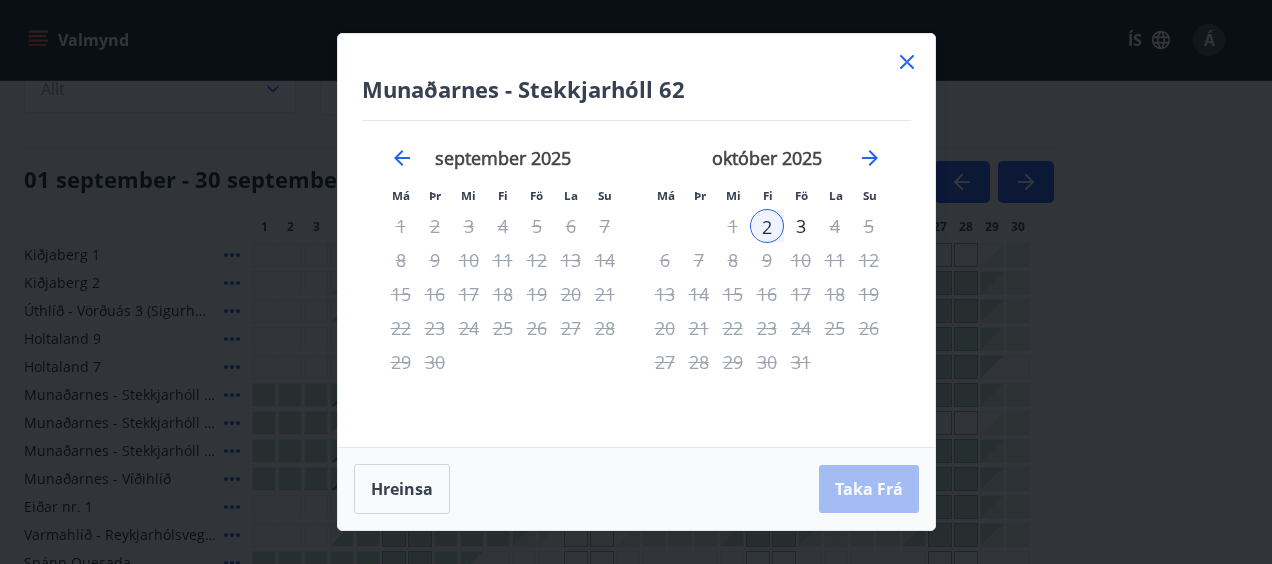 click on "Hreinsa Taka Frá" at bounding box center (636, 489) 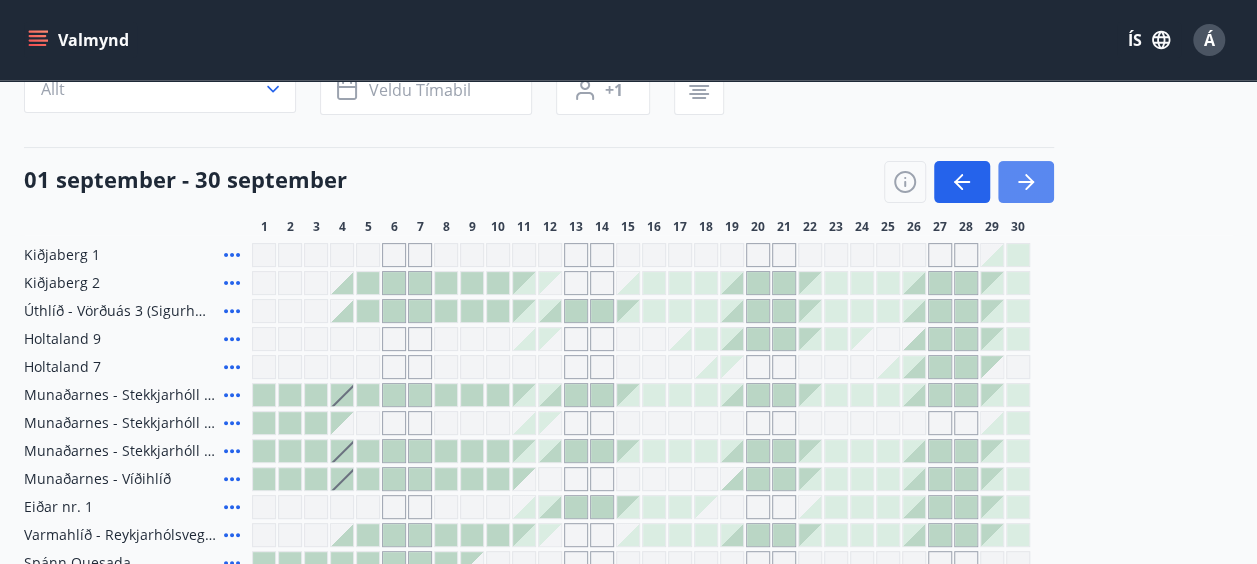 click 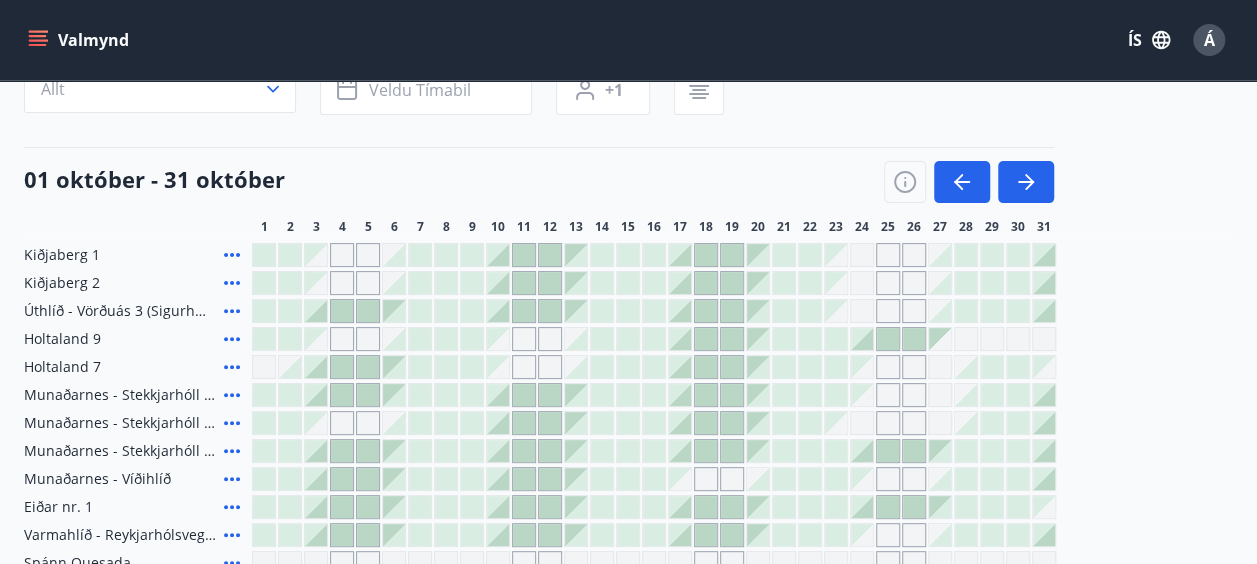 click at bounding box center (264, 423) 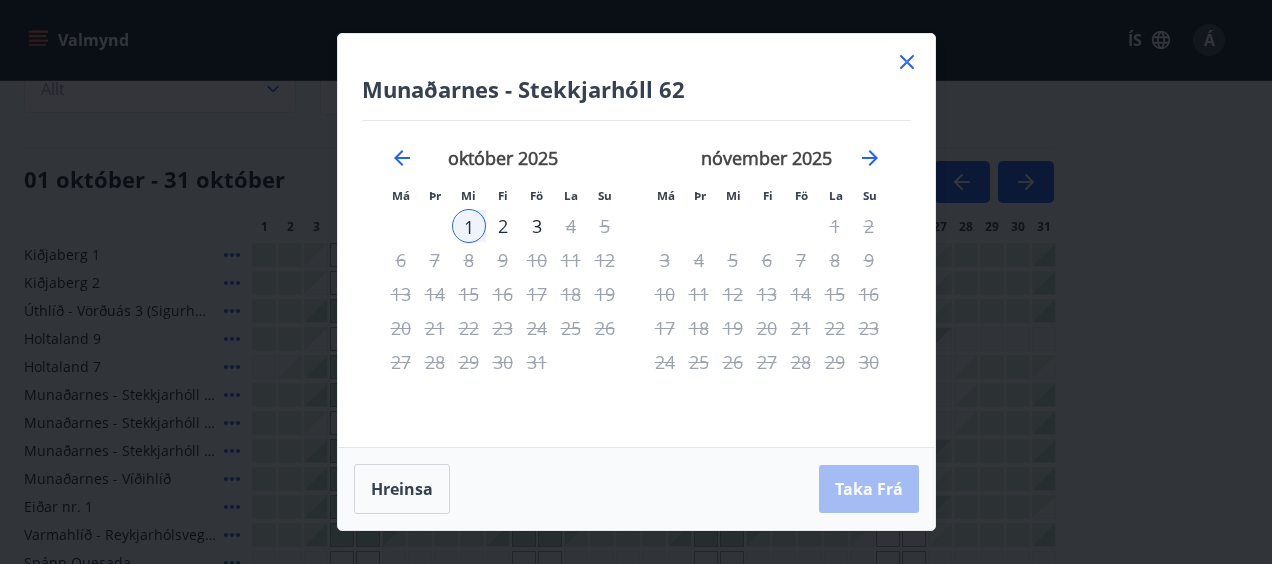 click on "2" at bounding box center [503, 226] 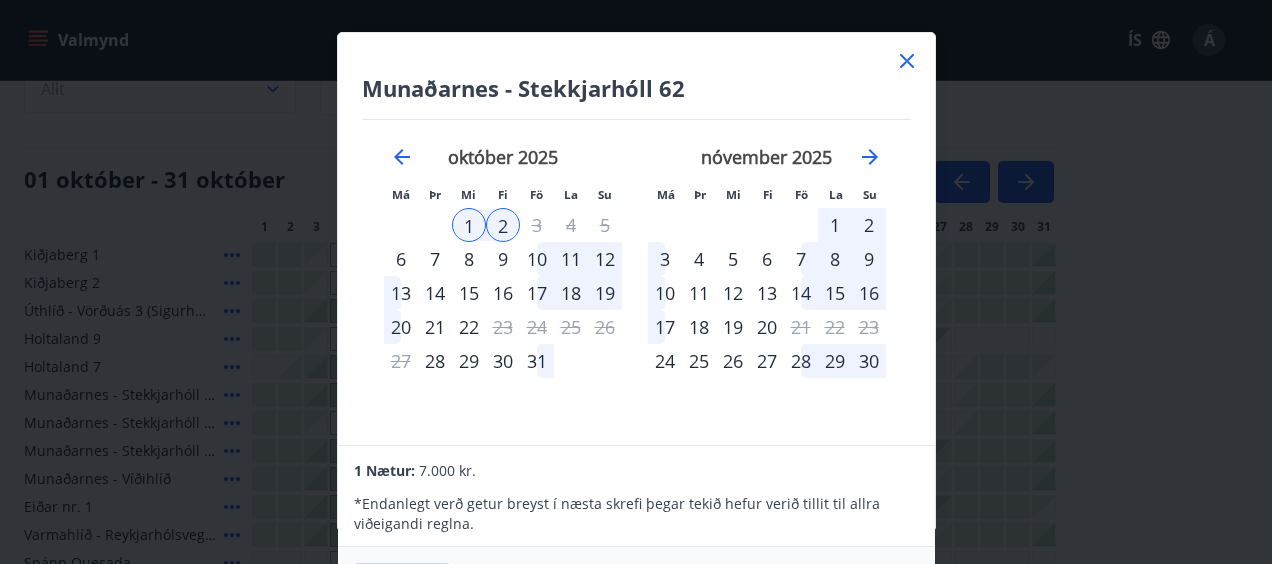 click 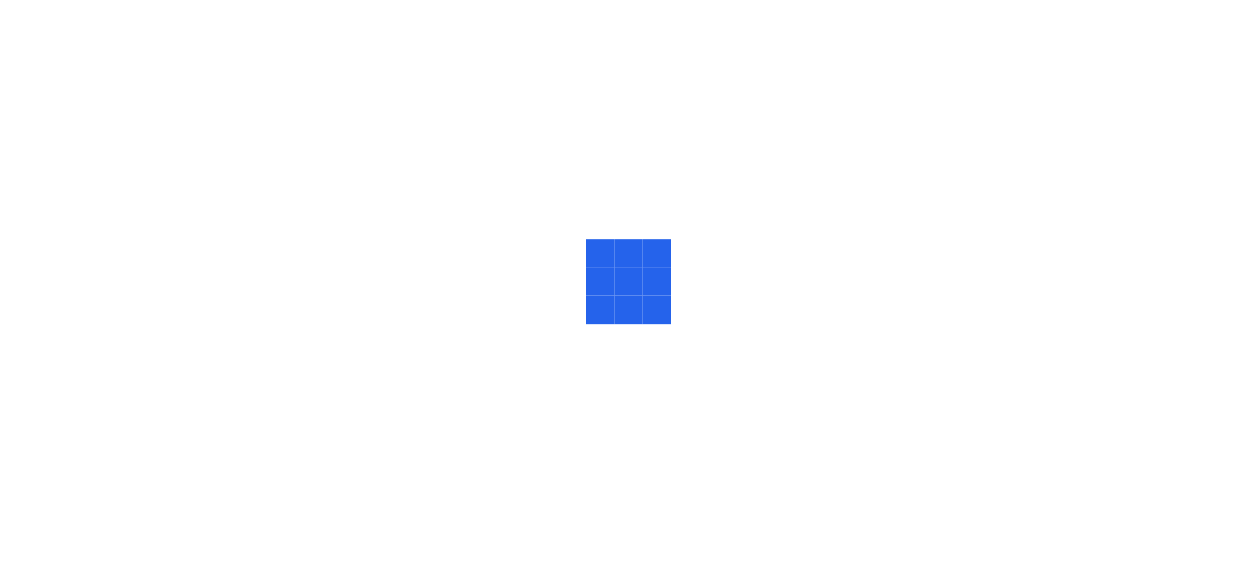 scroll, scrollTop: 0, scrollLeft: 0, axis: both 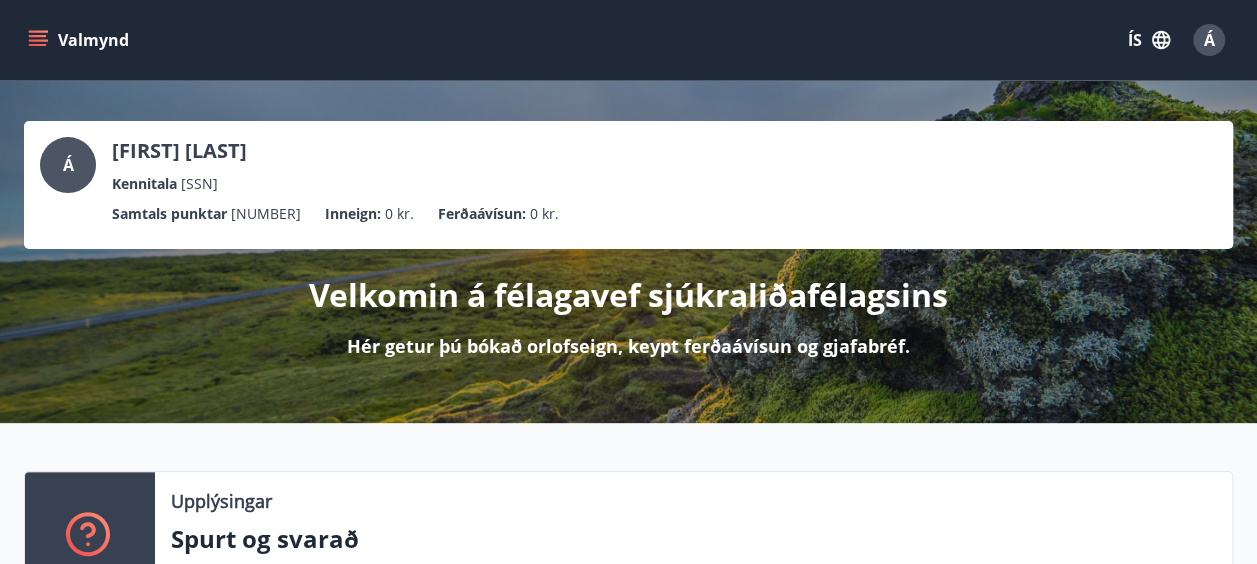 click 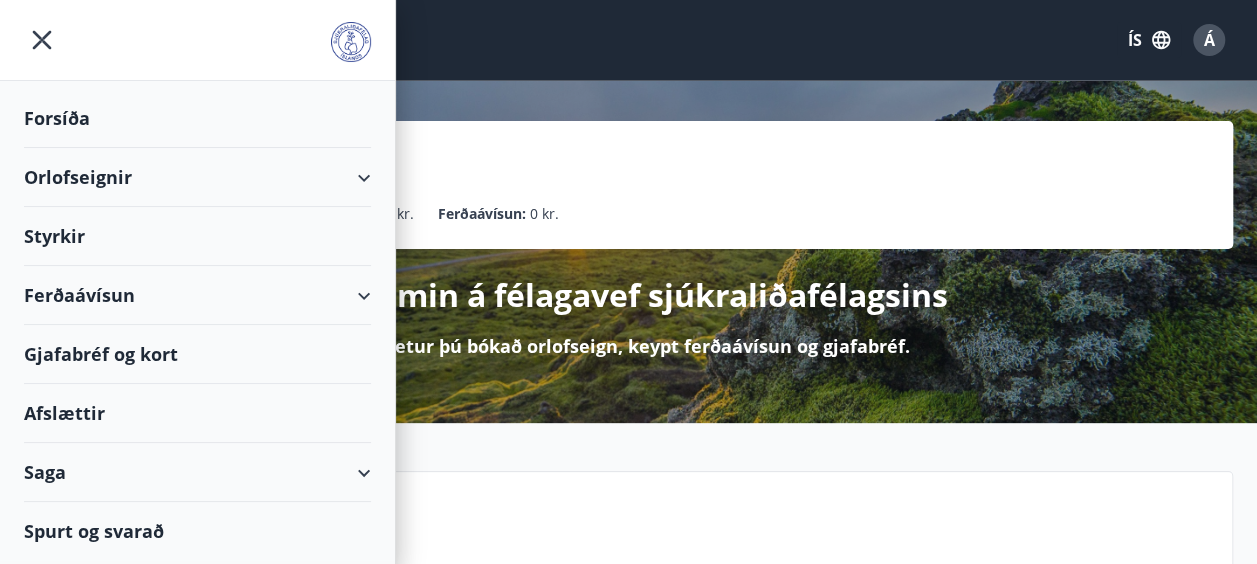 click on "Orlofseignir" at bounding box center [197, 177] 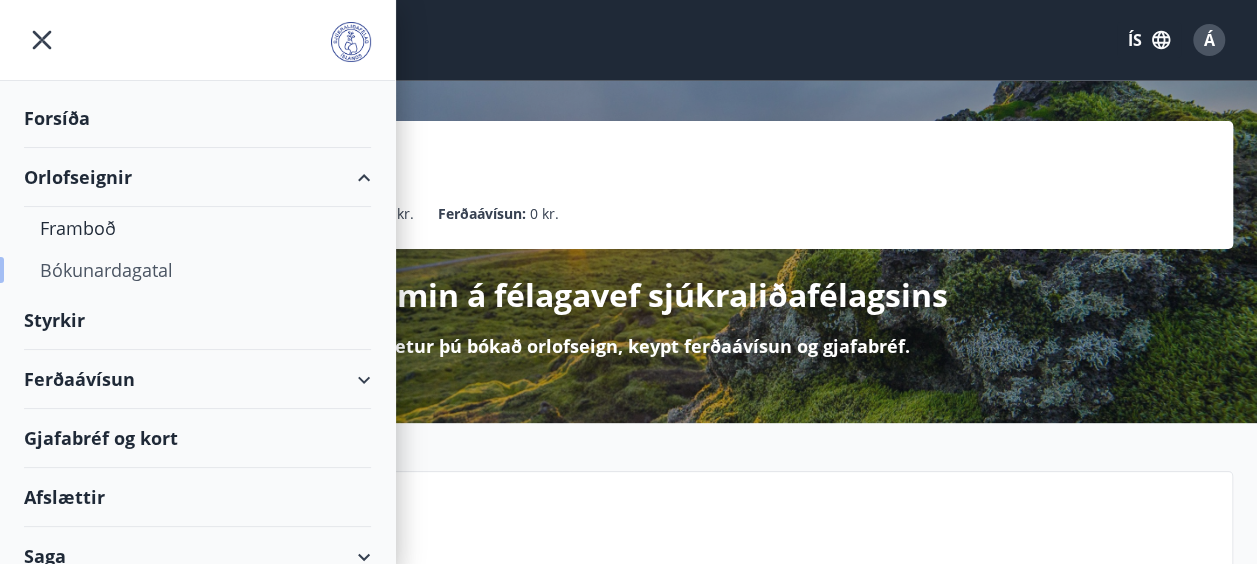 click on "Bókunardagatal" at bounding box center [197, 270] 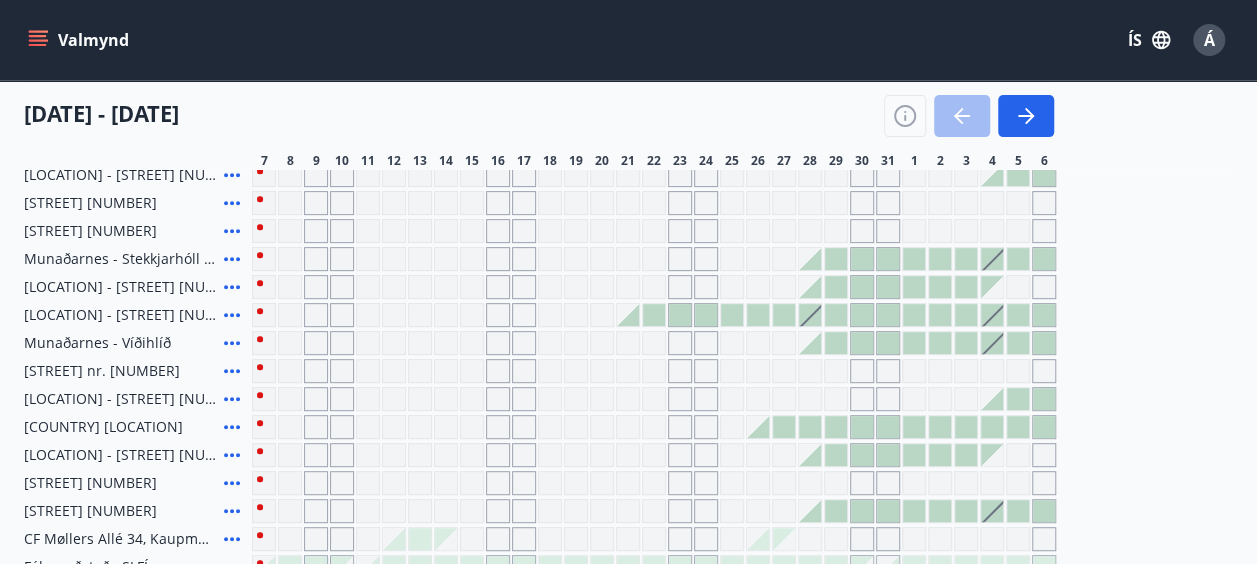 scroll, scrollTop: 316, scrollLeft: 0, axis: vertical 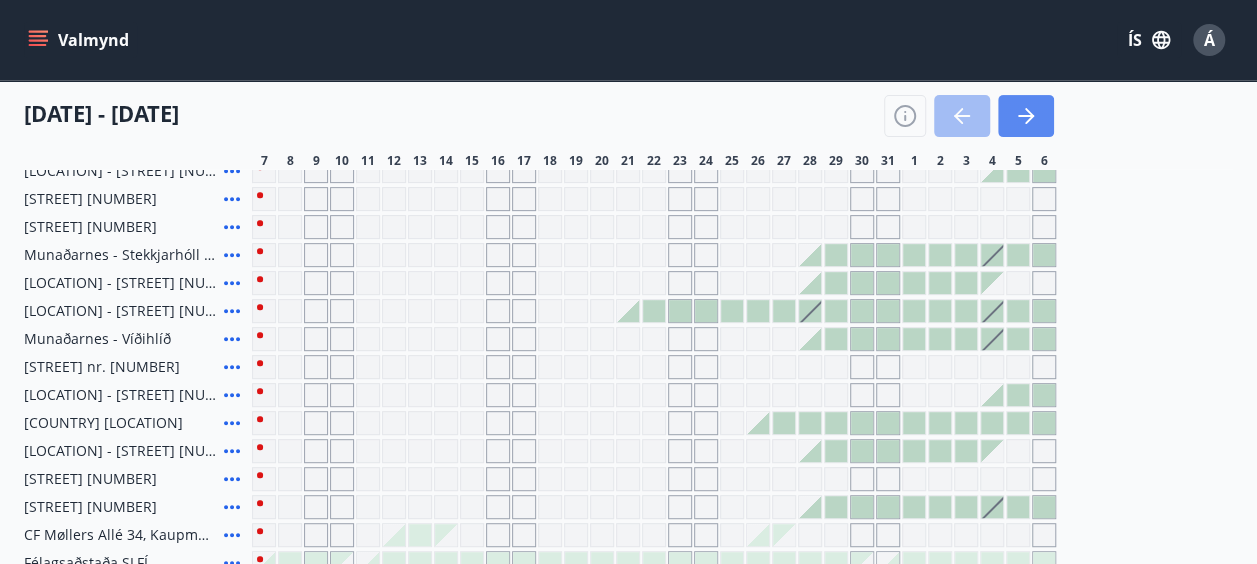click 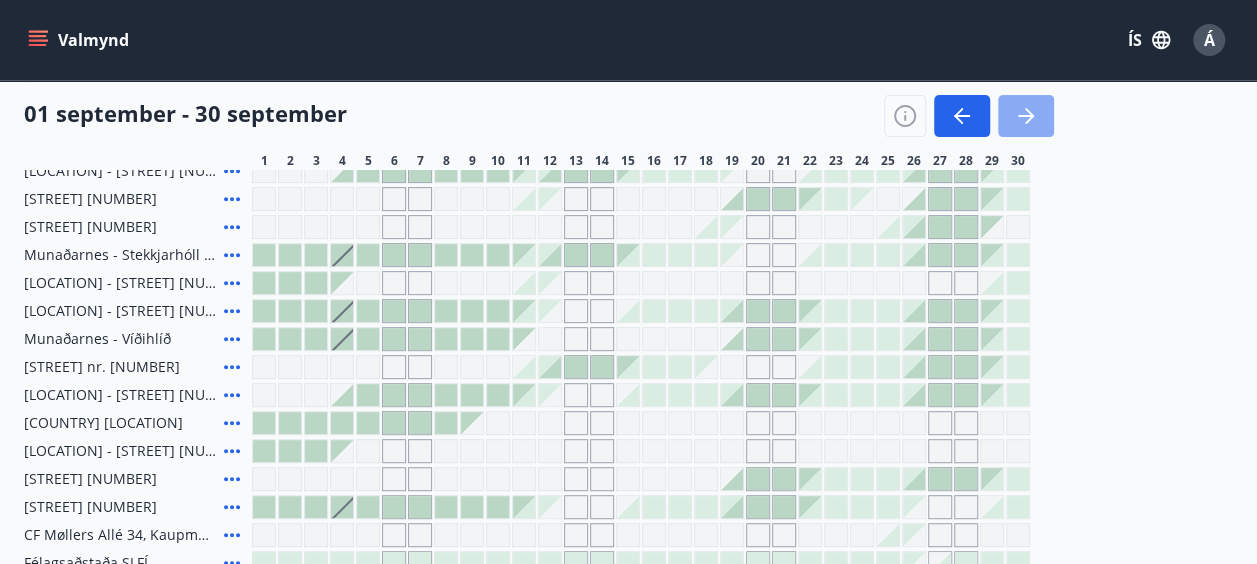 click 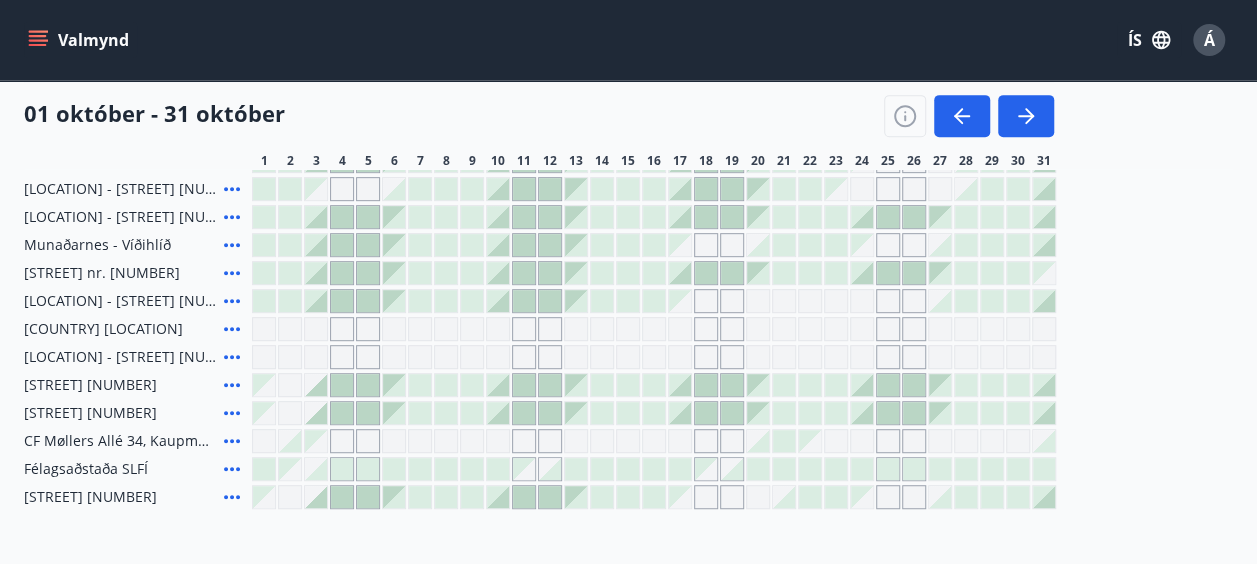 scroll, scrollTop: 419, scrollLeft: 0, axis: vertical 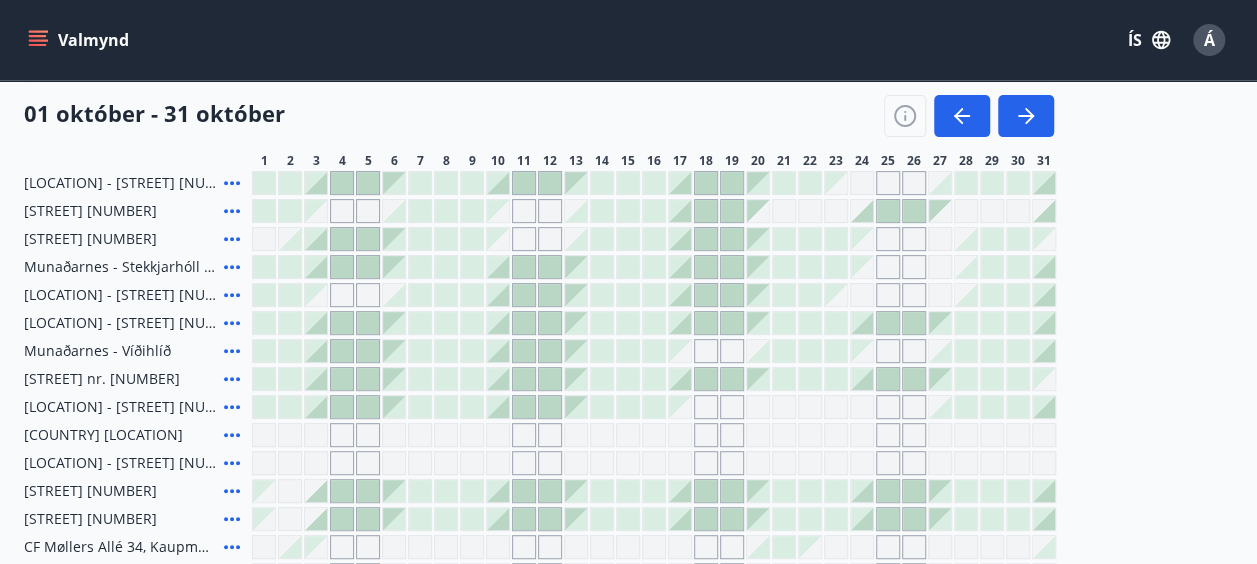 click 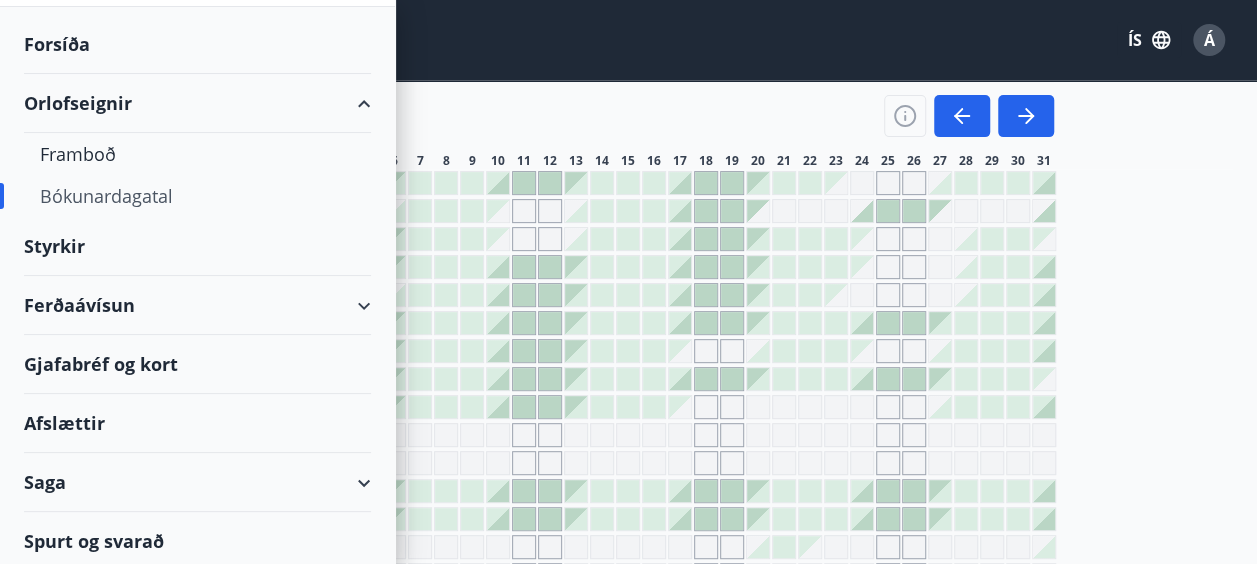 scroll, scrollTop: 77, scrollLeft: 0, axis: vertical 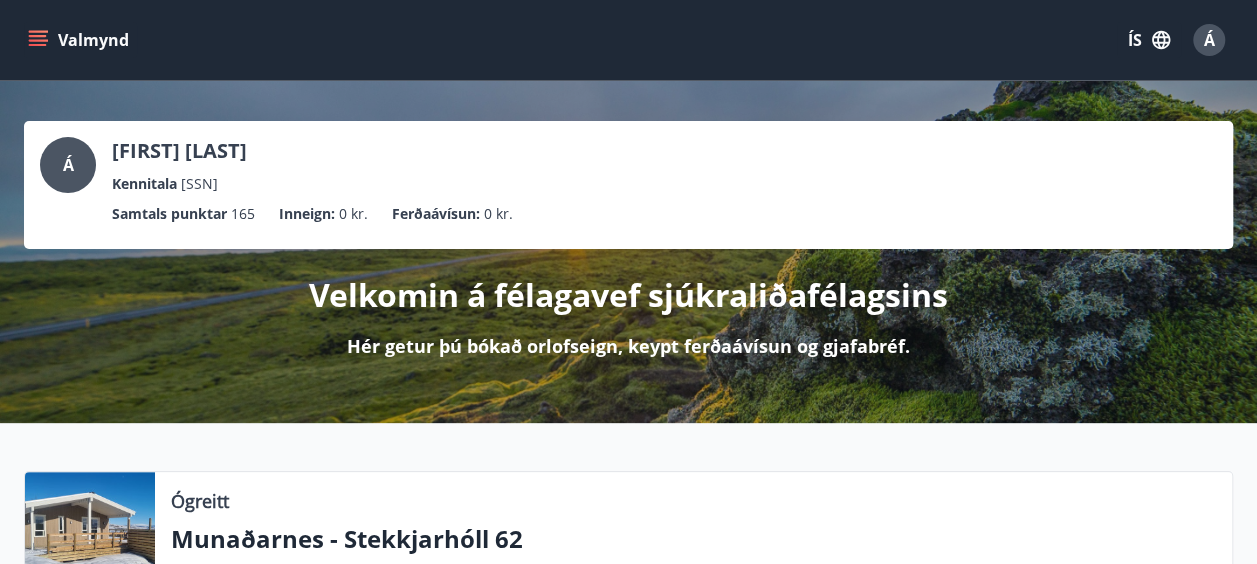 drag, startPoint x: 1263, startPoint y: 46, endPoint x: 832, endPoint y: 121, distance: 437.47687 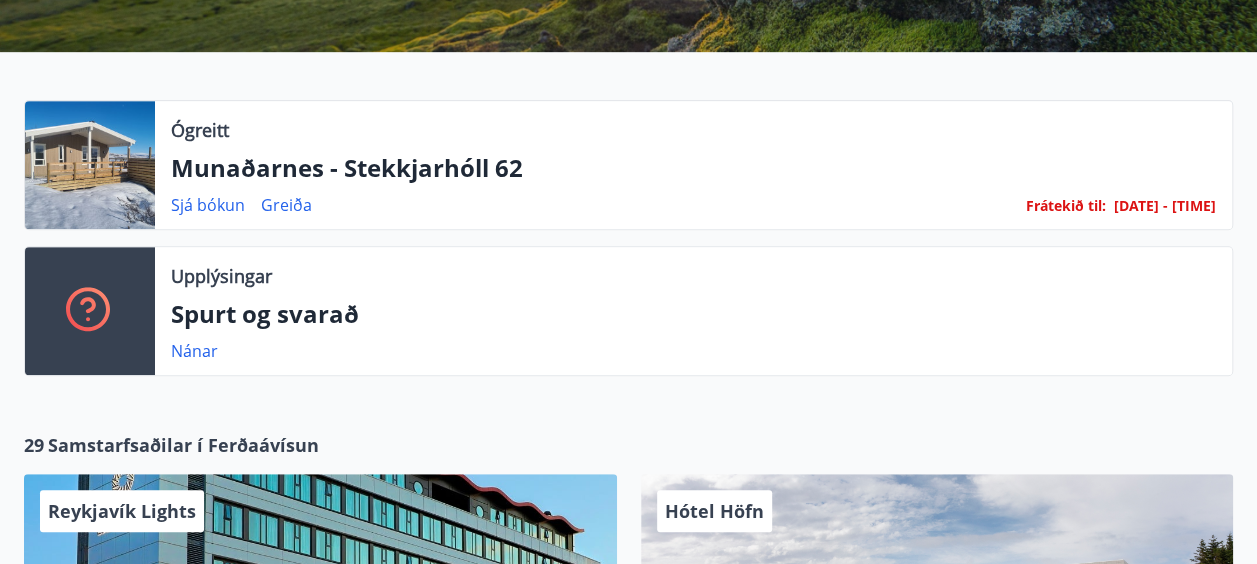 scroll, scrollTop: 440, scrollLeft: 0, axis: vertical 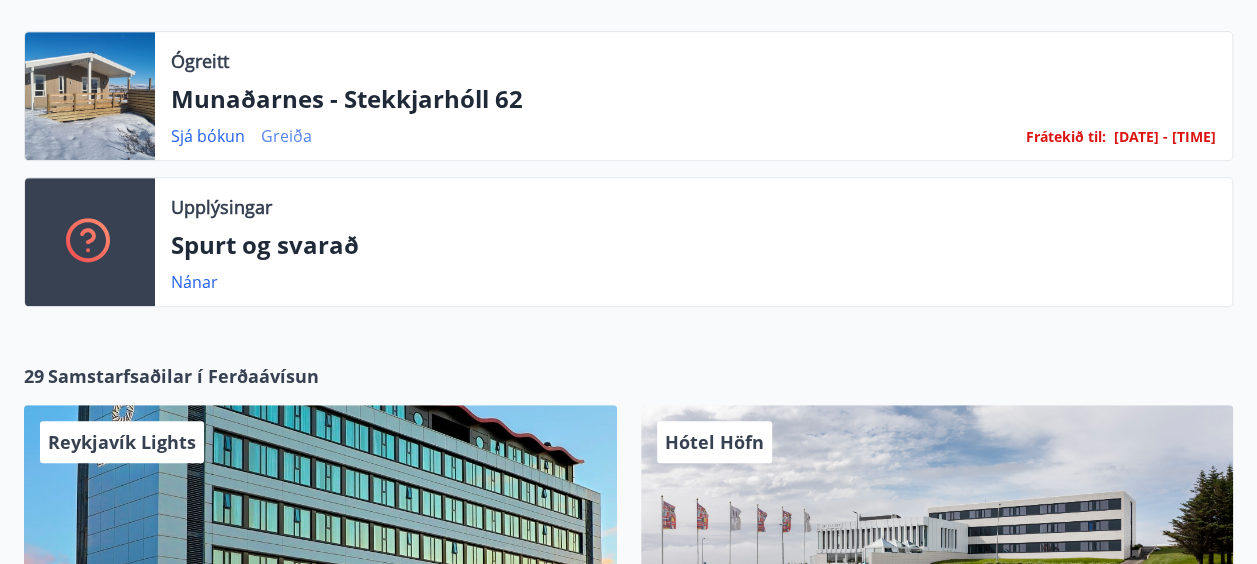 click on "Greiða" at bounding box center (286, 136) 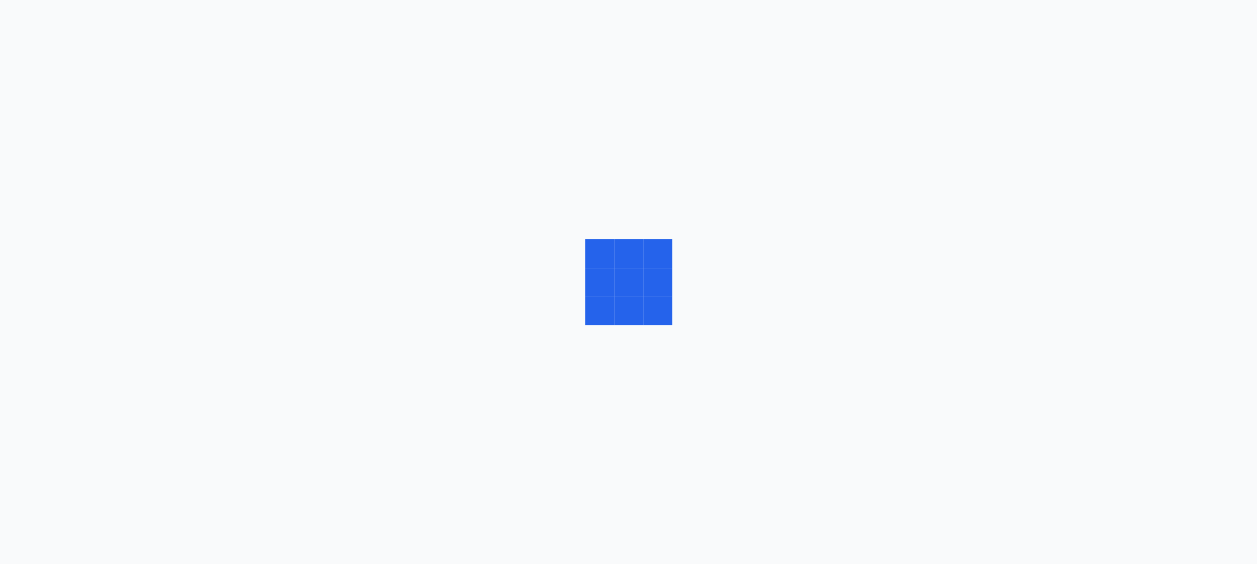 scroll, scrollTop: 0, scrollLeft: 0, axis: both 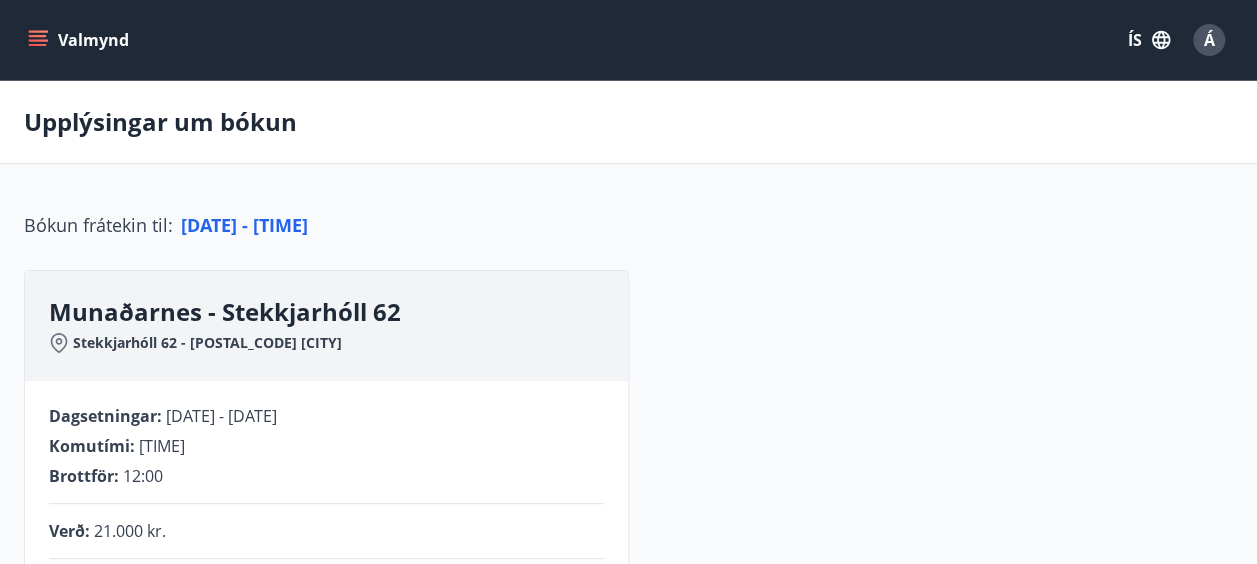 drag, startPoint x: 1260, startPoint y: 60, endPoint x: 768, endPoint y: 211, distance: 514.6504 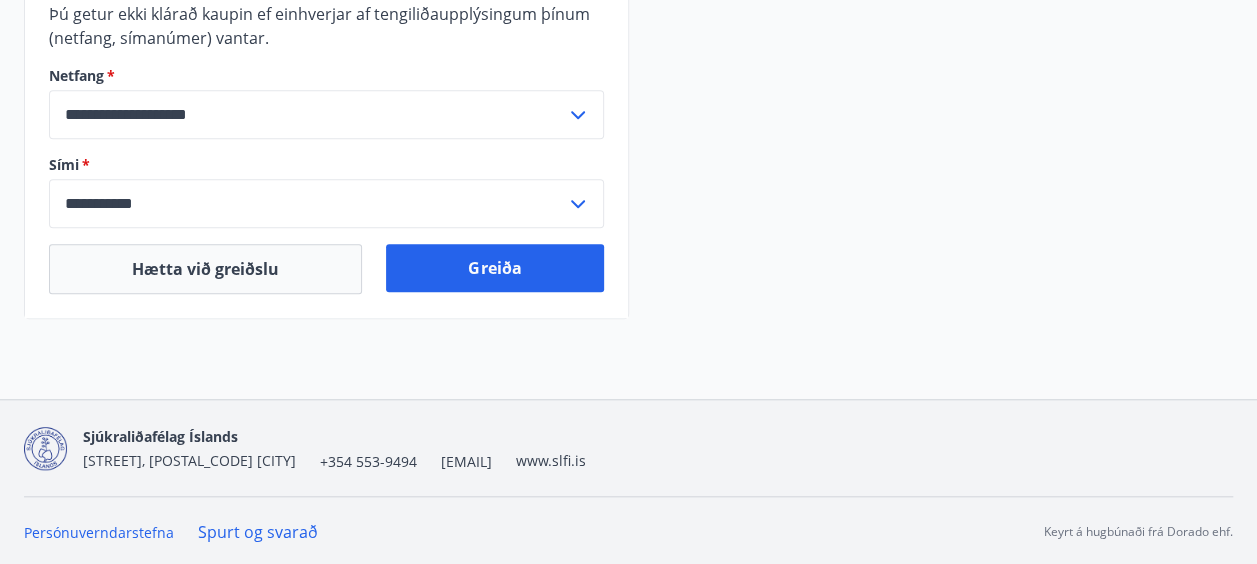 scroll, scrollTop: 730, scrollLeft: 0, axis: vertical 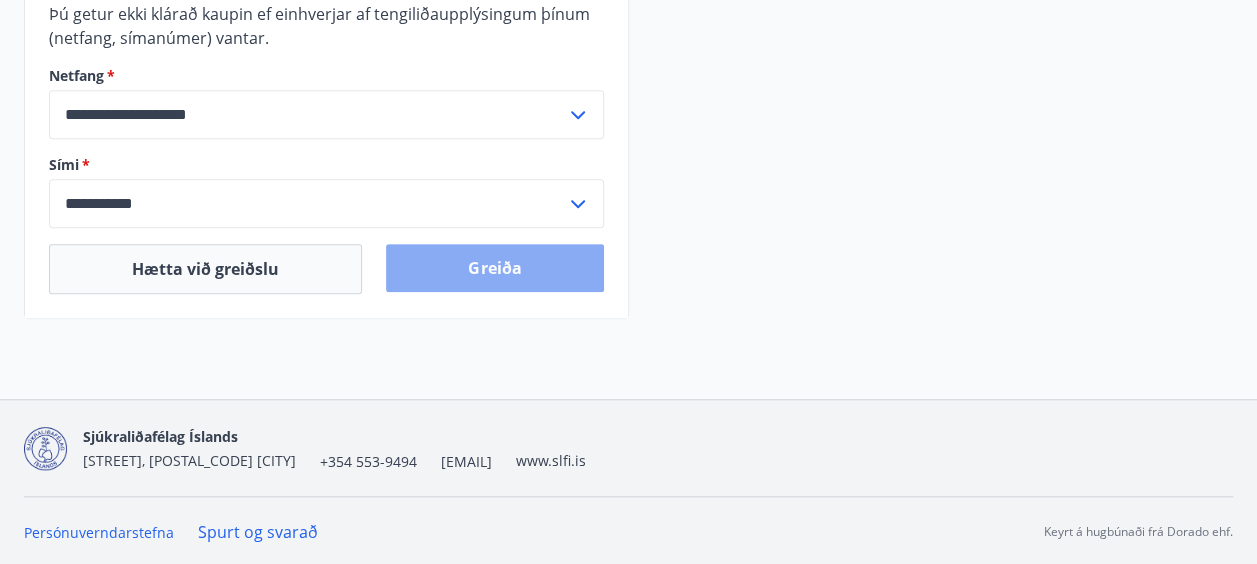 click on "Greiða" at bounding box center (494, 268) 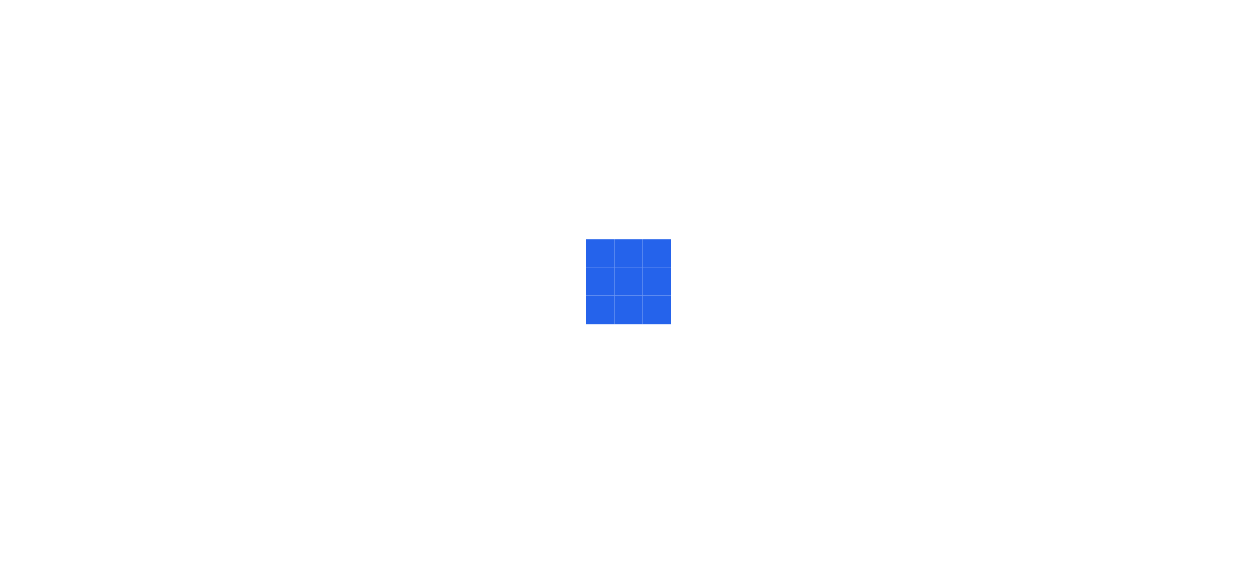scroll, scrollTop: 0, scrollLeft: 0, axis: both 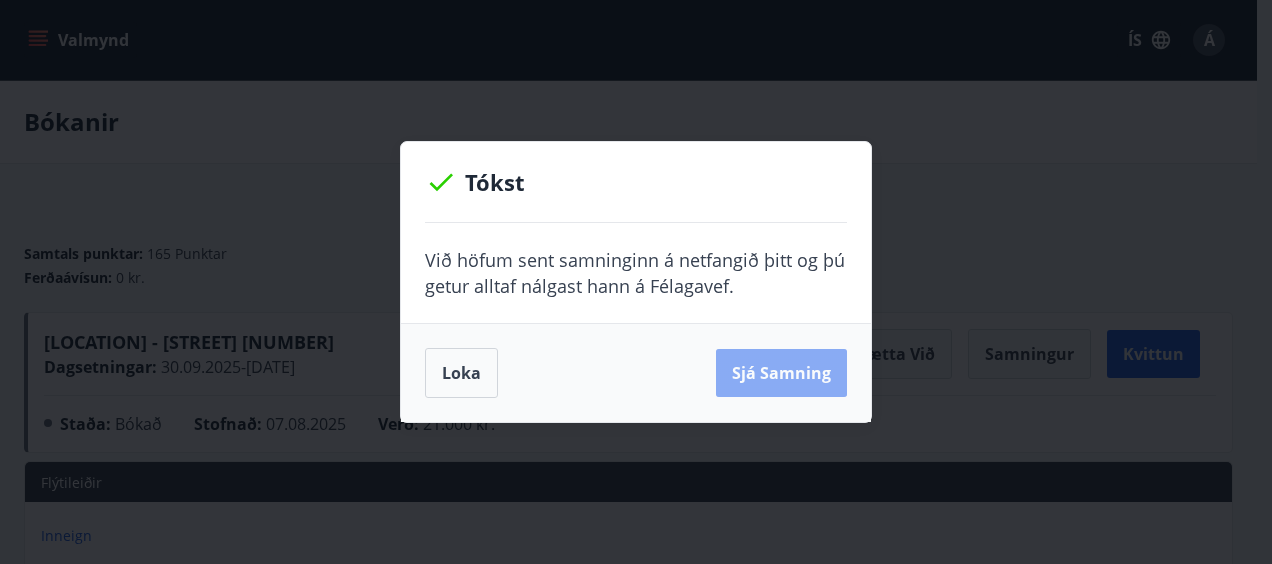 click on "Sjá samning" at bounding box center [781, 373] 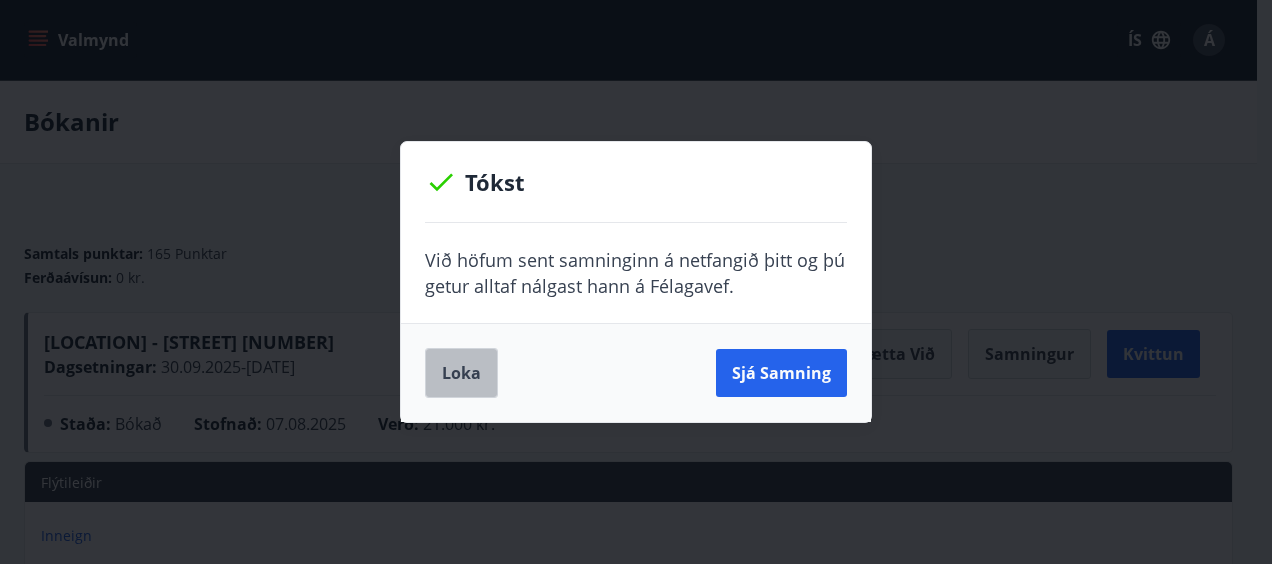 click on "Loka" at bounding box center (461, 373) 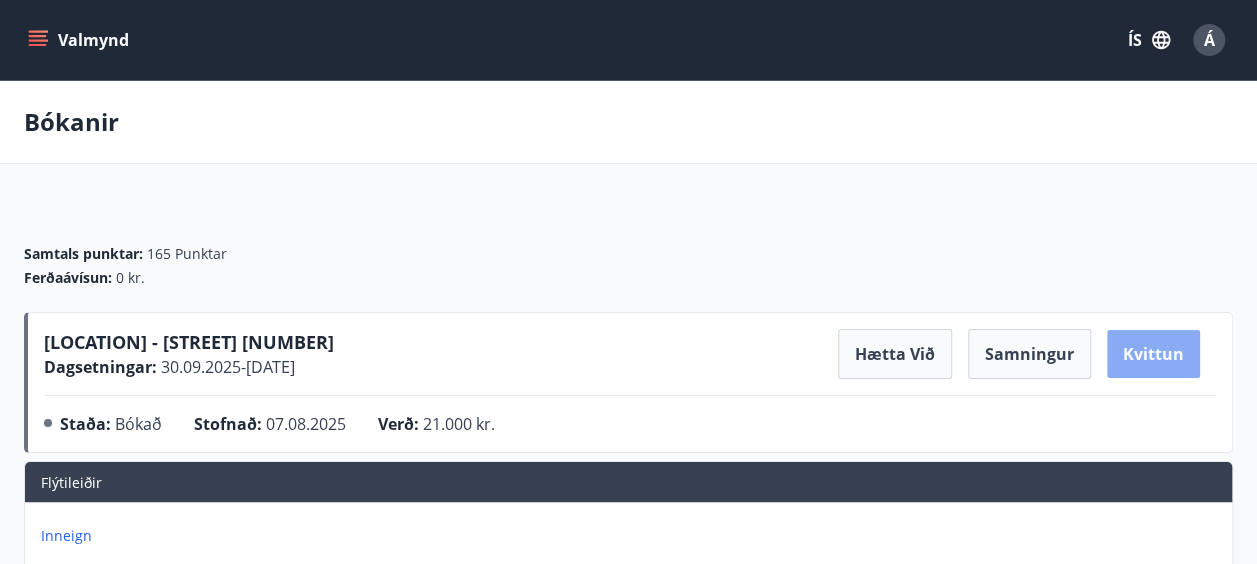 click on "Kvittun" at bounding box center [1153, 354] 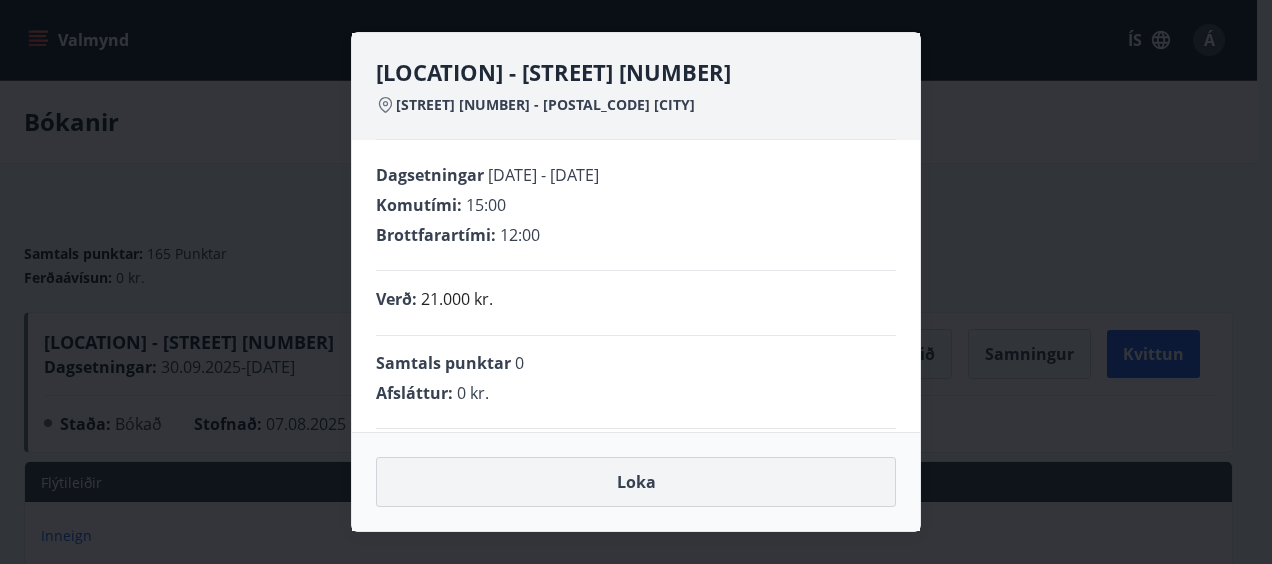 click on "Loka" at bounding box center [636, 482] 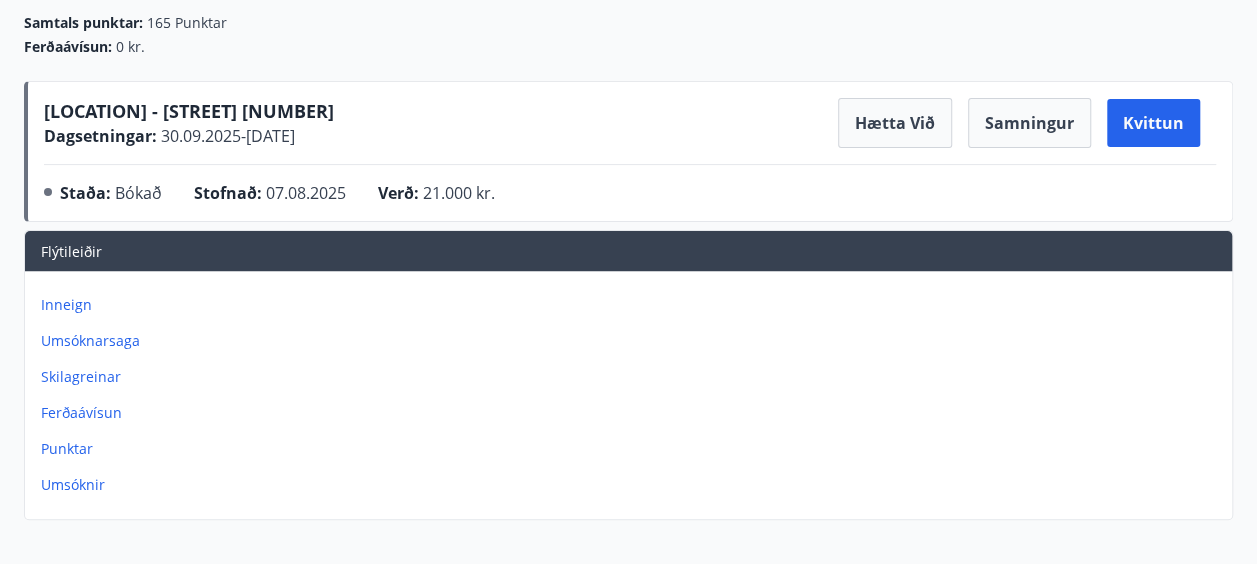 scroll, scrollTop: 229, scrollLeft: 0, axis: vertical 